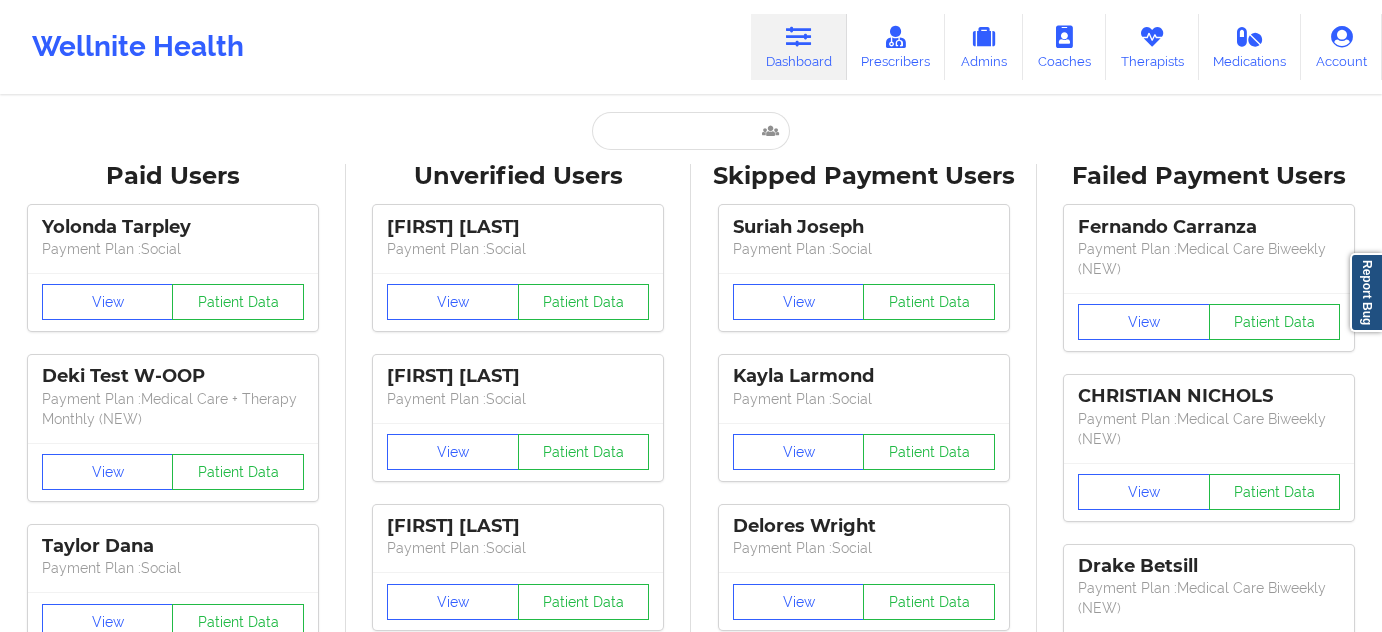 scroll, scrollTop: 0, scrollLeft: 0, axis: both 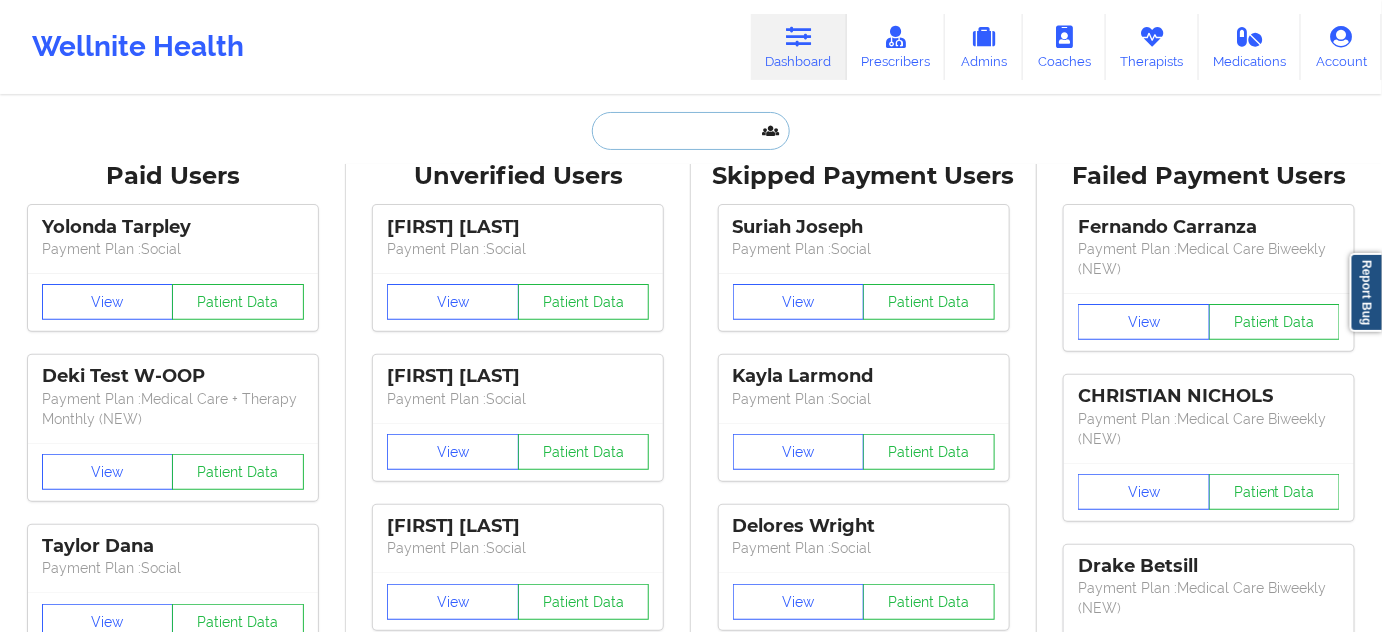 click at bounding box center (691, 131) 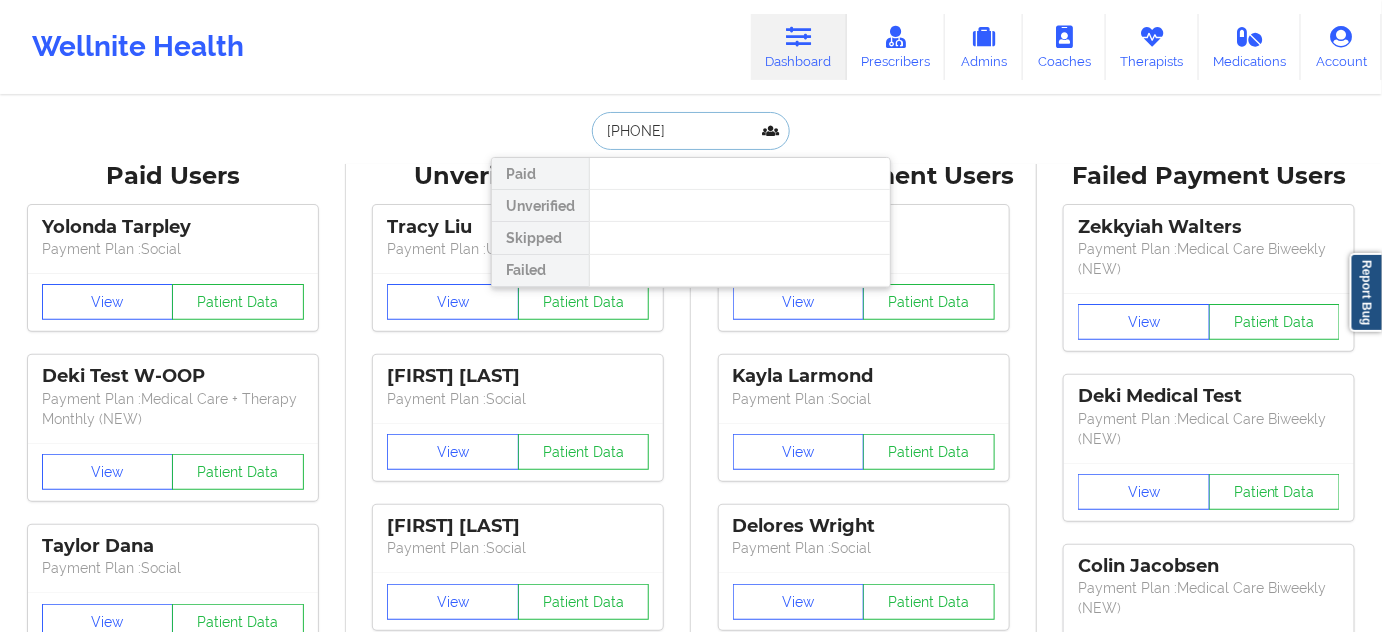 paste on "KATHLEEN" 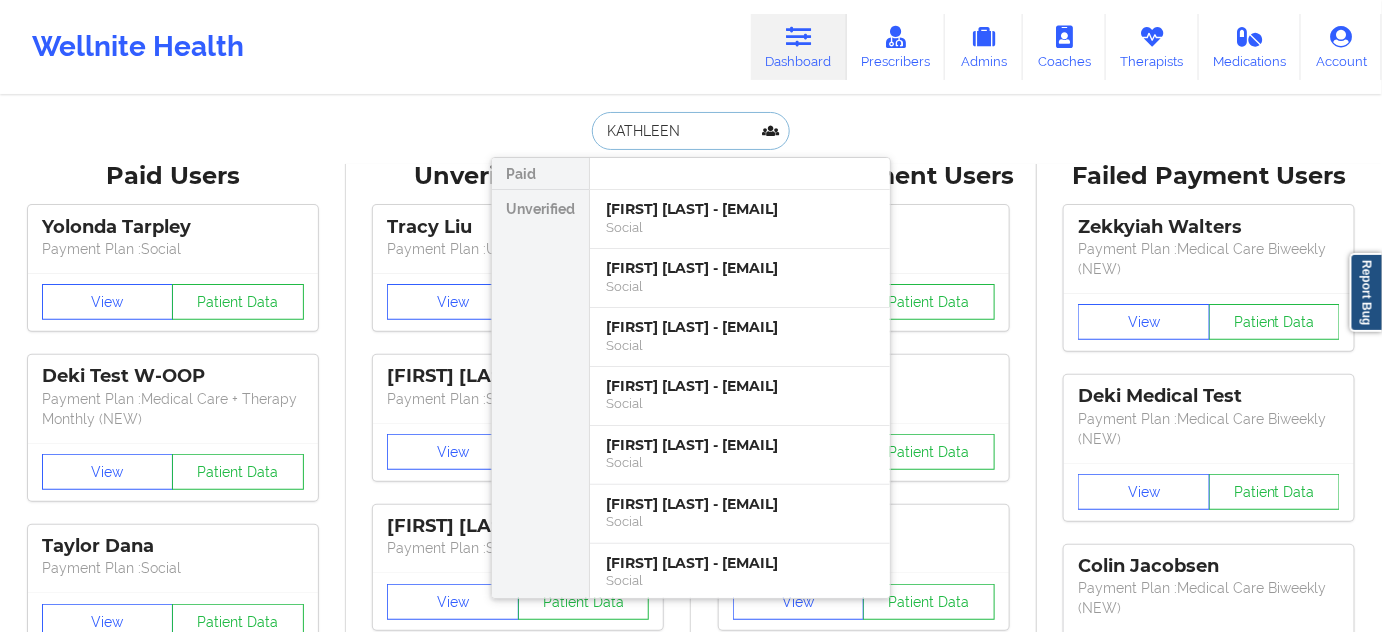 paste on "PORTER" 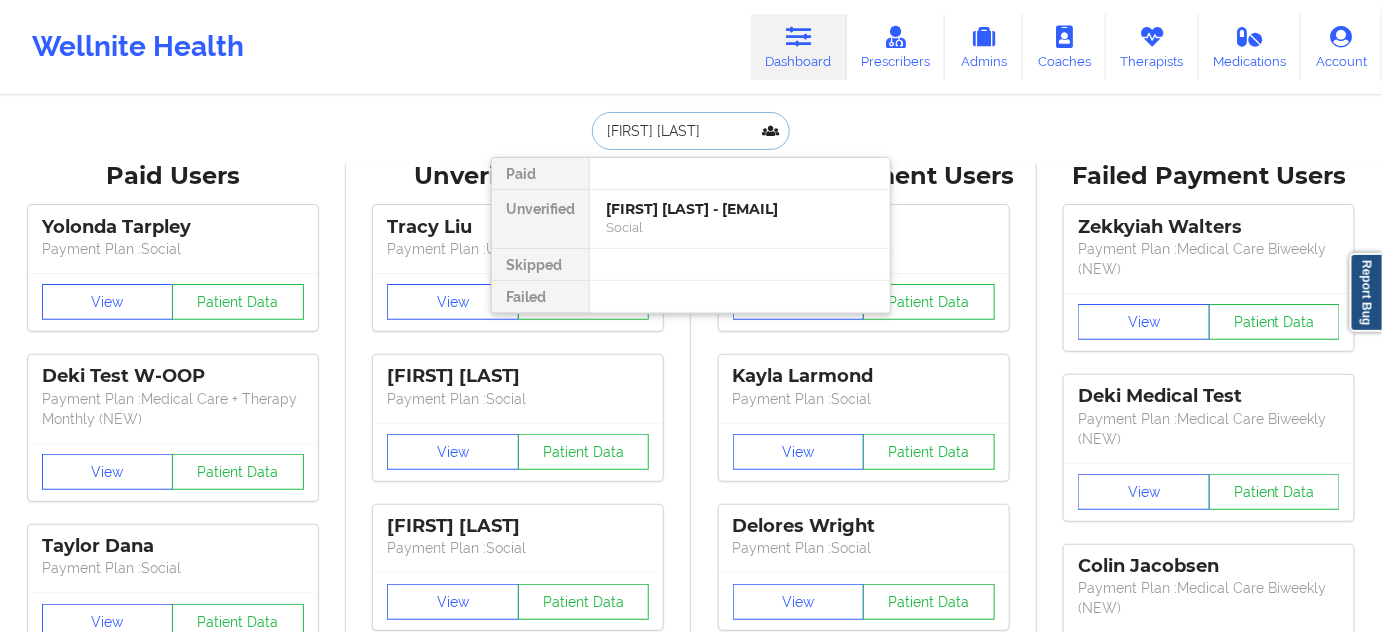 click on "[FIRST] [LAST] - [EMAIL]" at bounding box center (740, 209) 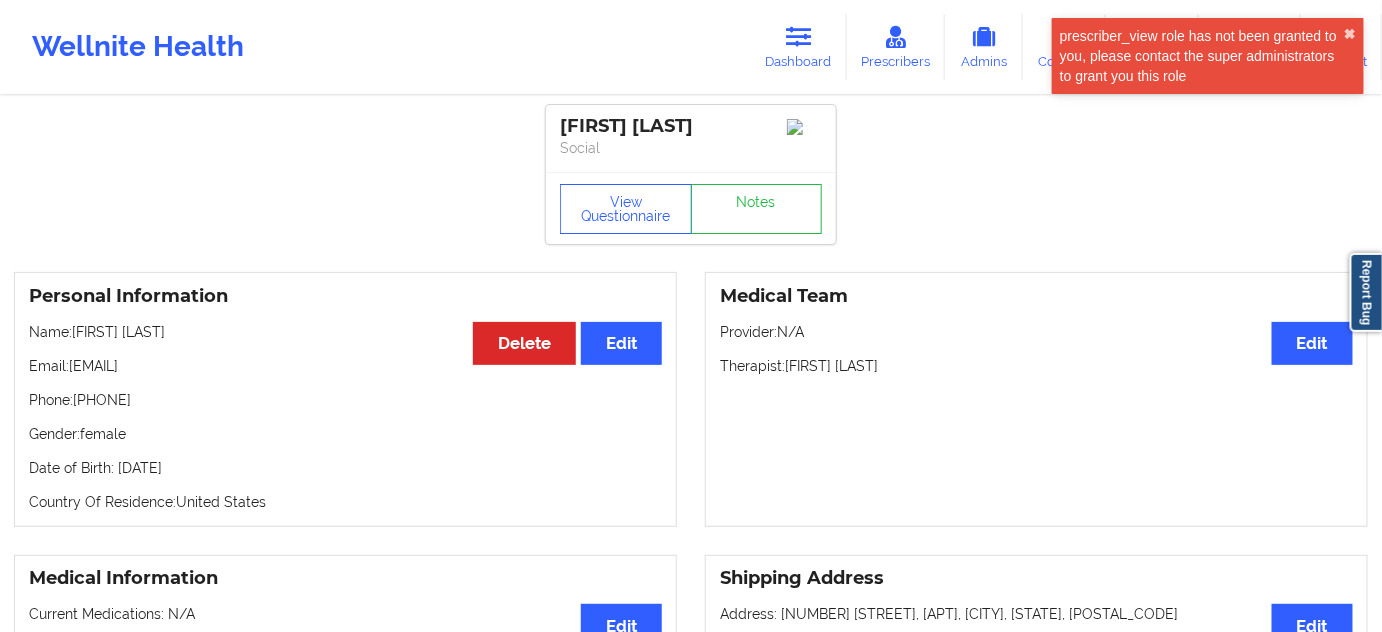 drag, startPoint x: 706, startPoint y: 134, endPoint x: 498, endPoint y: 106, distance: 209.87616 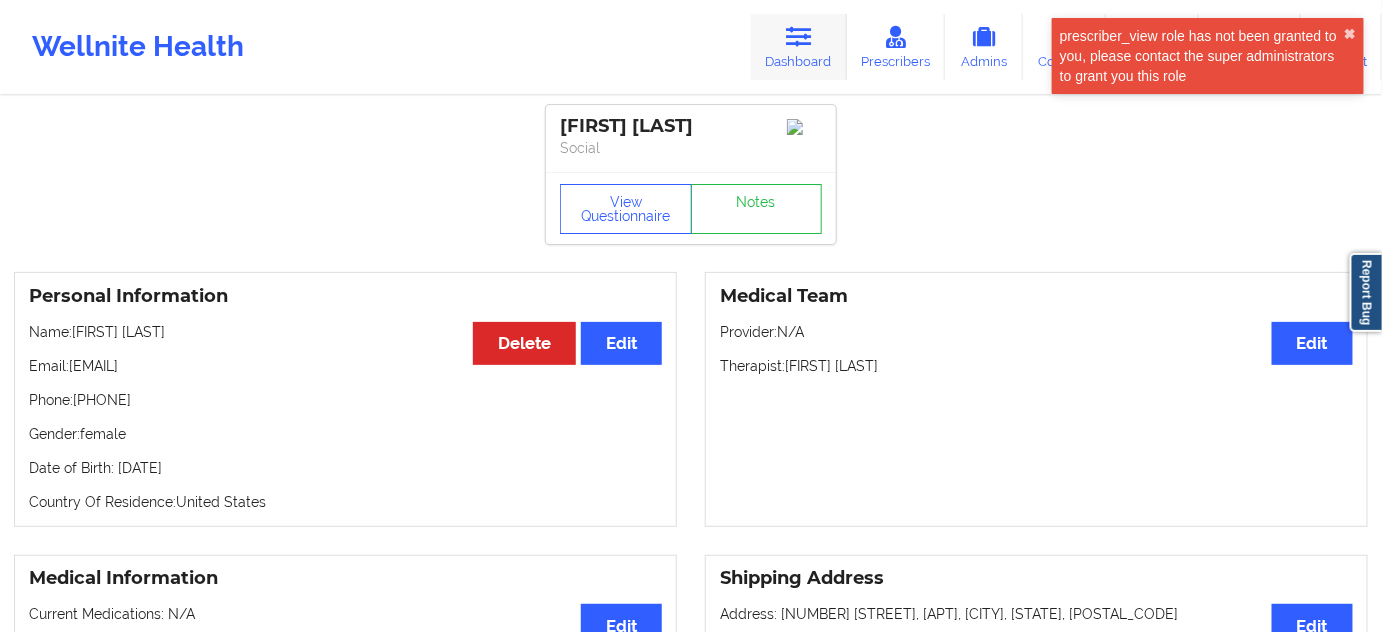 click at bounding box center (799, 37) 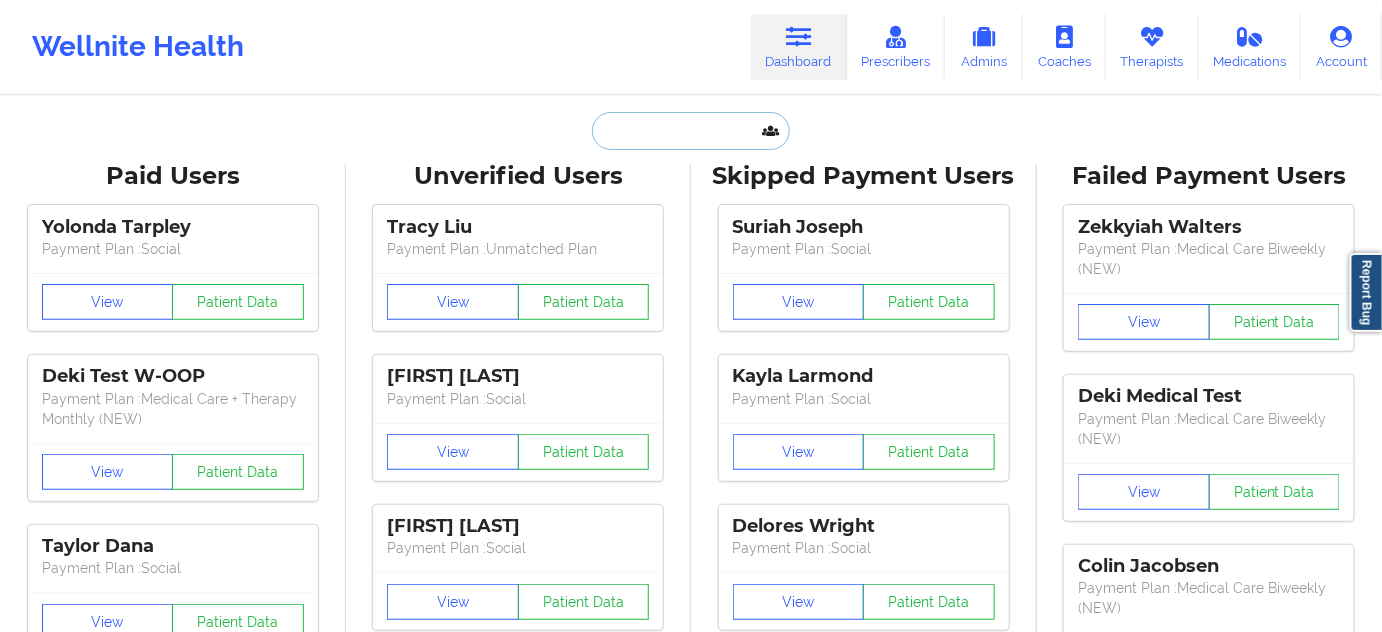 click at bounding box center (691, 131) 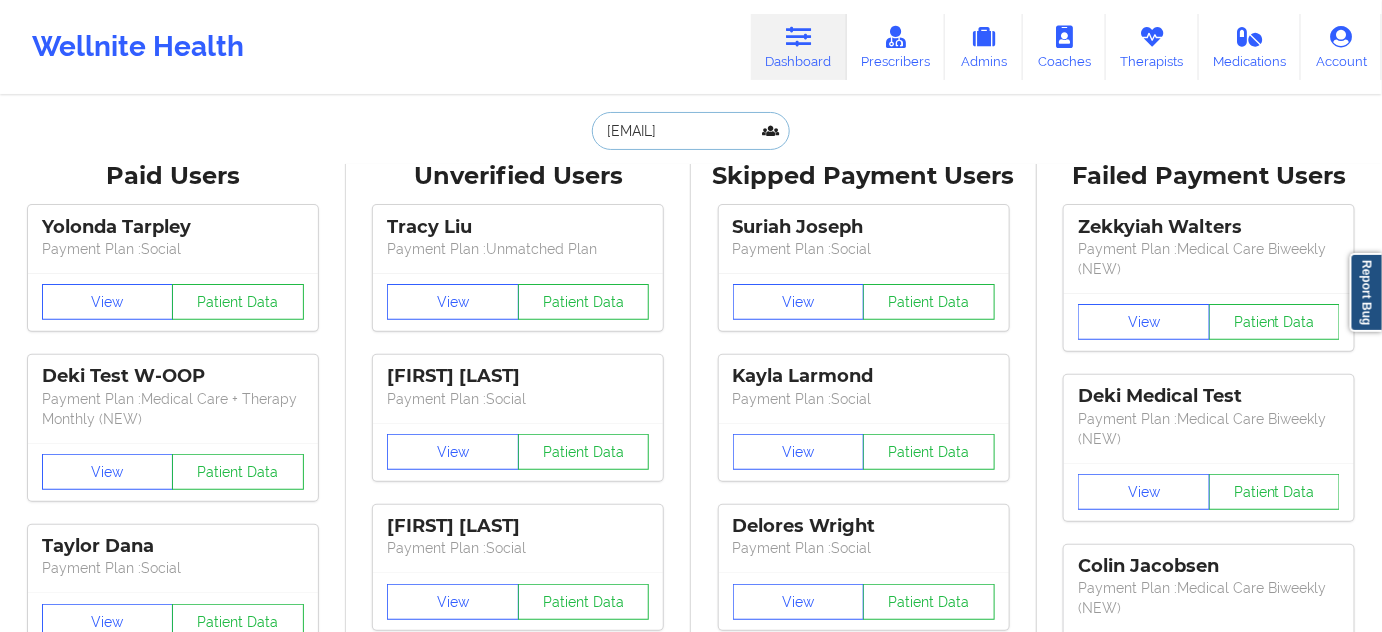 scroll, scrollTop: 0, scrollLeft: 13, axis: horizontal 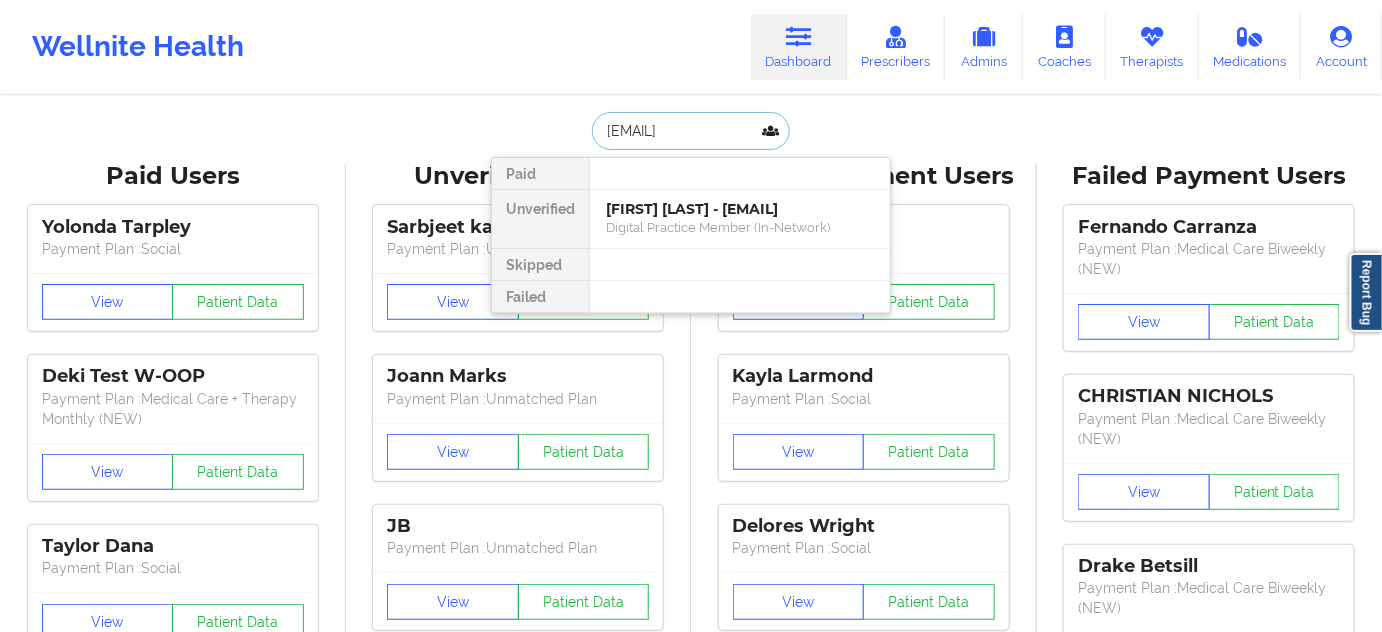 click on "[FIRST] [LAST] - [EMAIL]" at bounding box center [740, 209] 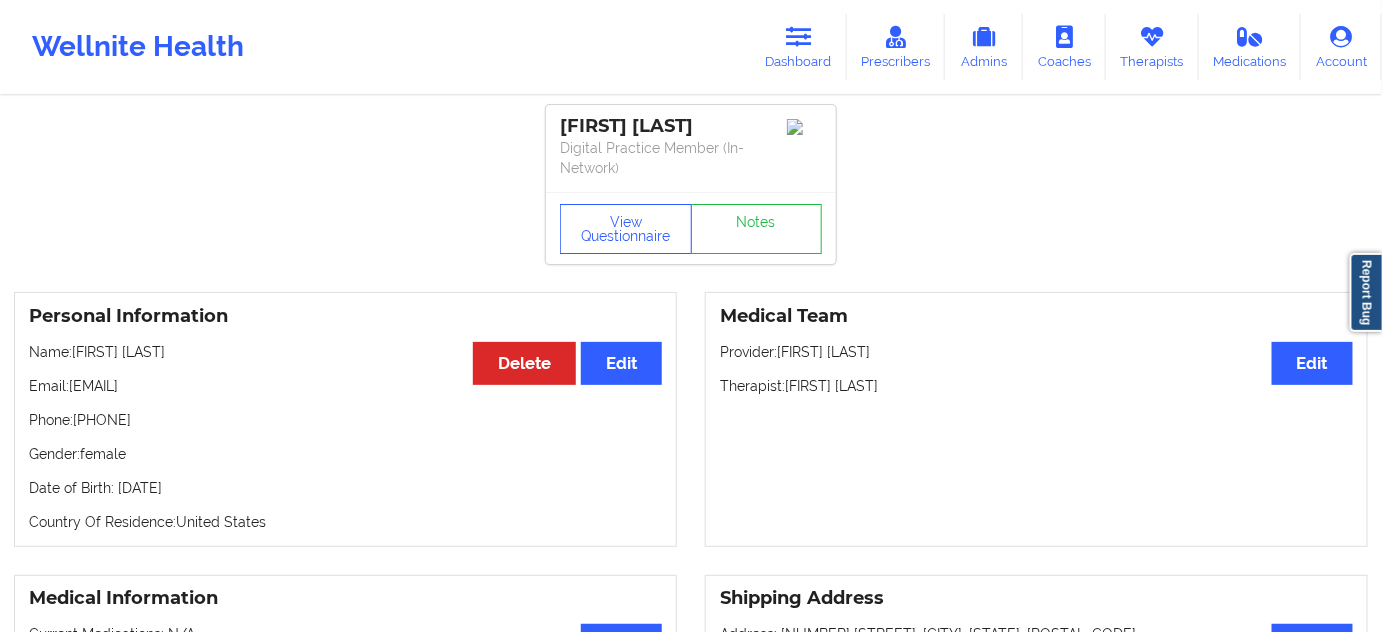 drag, startPoint x: 723, startPoint y: 124, endPoint x: 564, endPoint y: 129, distance: 159.0786 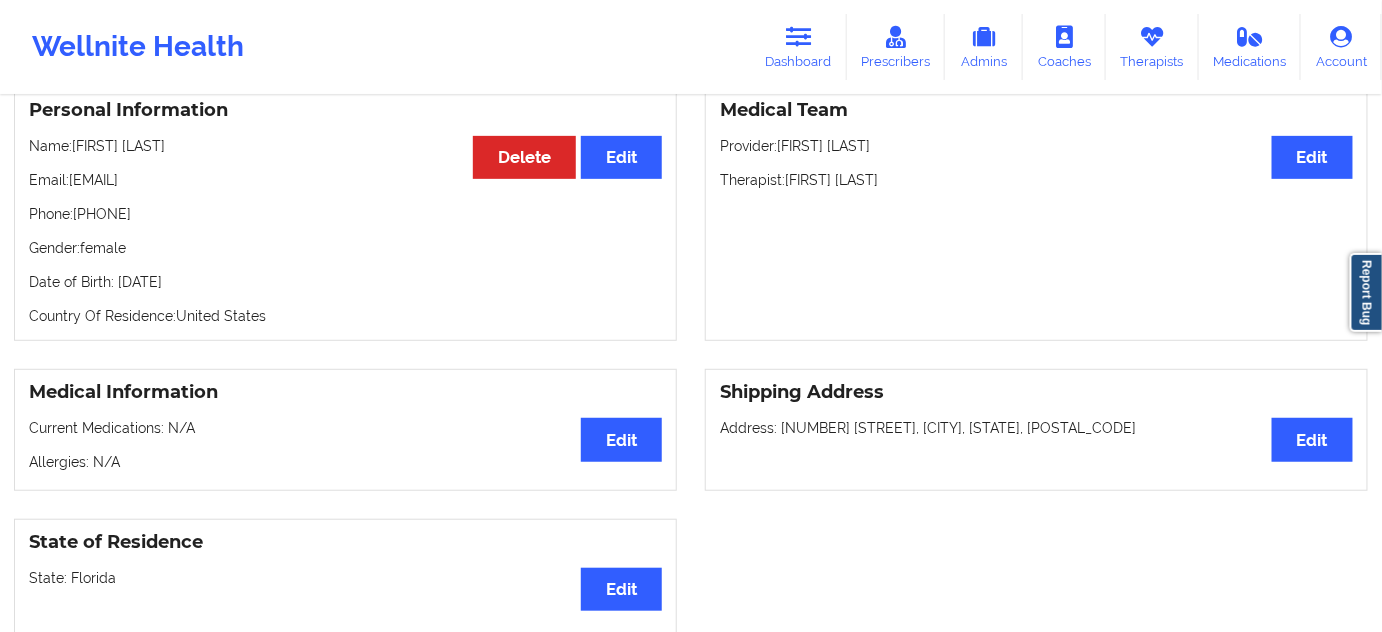 scroll, scrollTop: 0, scrollLeft: 0, axis: both 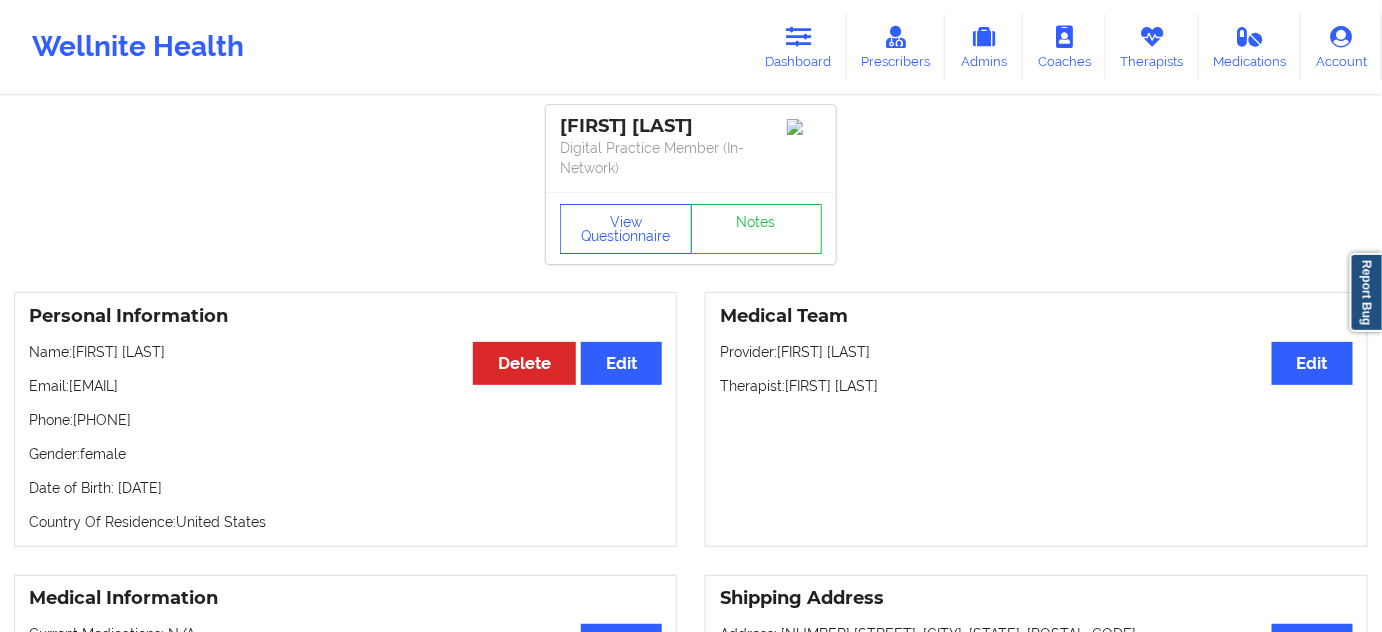 click on "[FIRST] [LAST] Digital Practice Member  (In-Network) View Questionnaire Notes Personal Information Edit Delete Name:  [FIRST] [LAST] Email:  [EMAIL] Phone:  [PHONE] Gender:  female Date of Birth:   [DATE] Country Of Residence: United States Medical Team Edit Provider:  [FIRST] [LAST] Therapist:  [FIRST] [LAST] Medical Information Edit Current Medications:   N/A Allergies:   N/A Shipping Address Edit Address:   [NUMBER] [STREET], [CITY], [STATE], [POSTAL_CODE] State of Residence Edit State:   [STATE] Payment Information Edit Cancel Plan Current Plan:   N/A Subscription Status:   Not-subscribed Credit Cards:   ending in  4015 Minor Consent Date of Birth:  [DATE] Status:   over age View Insurance Information Edit Rotate Left Rotate Right Rotate Left Rotate Right" at bounding box center [691, 856] 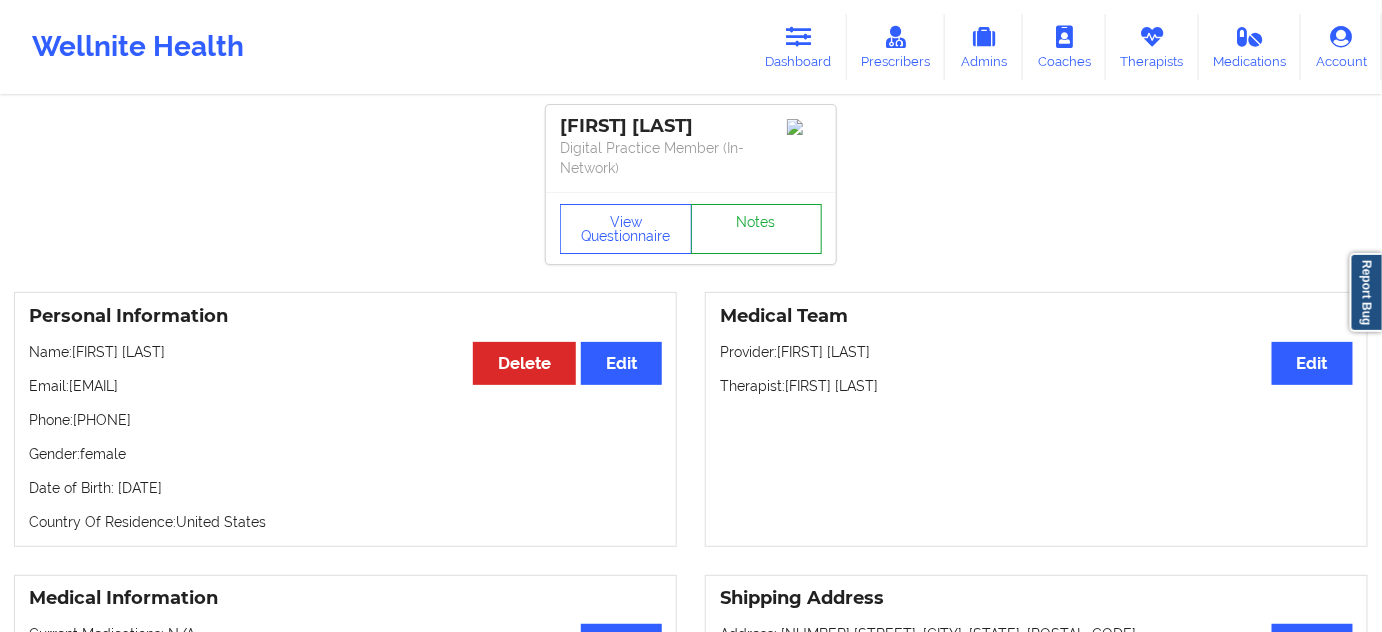 click on "Notes" at bounding box center [757, 229] 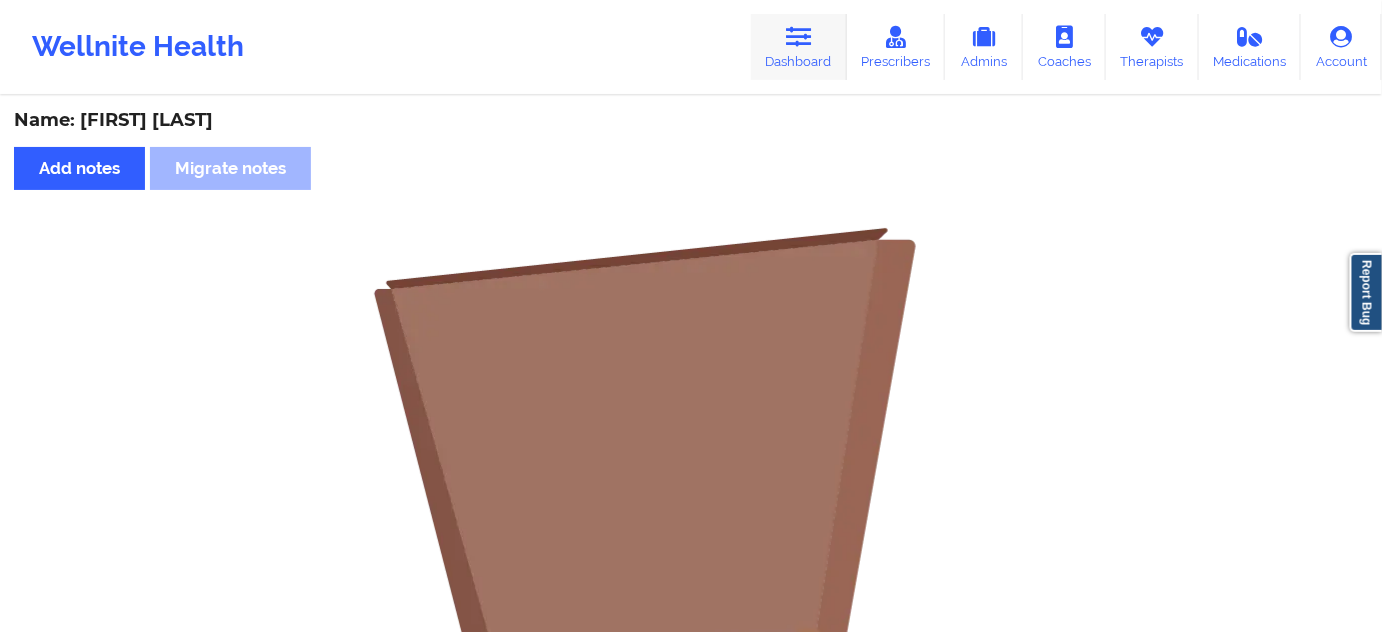 click at bounding box center (799, 37) 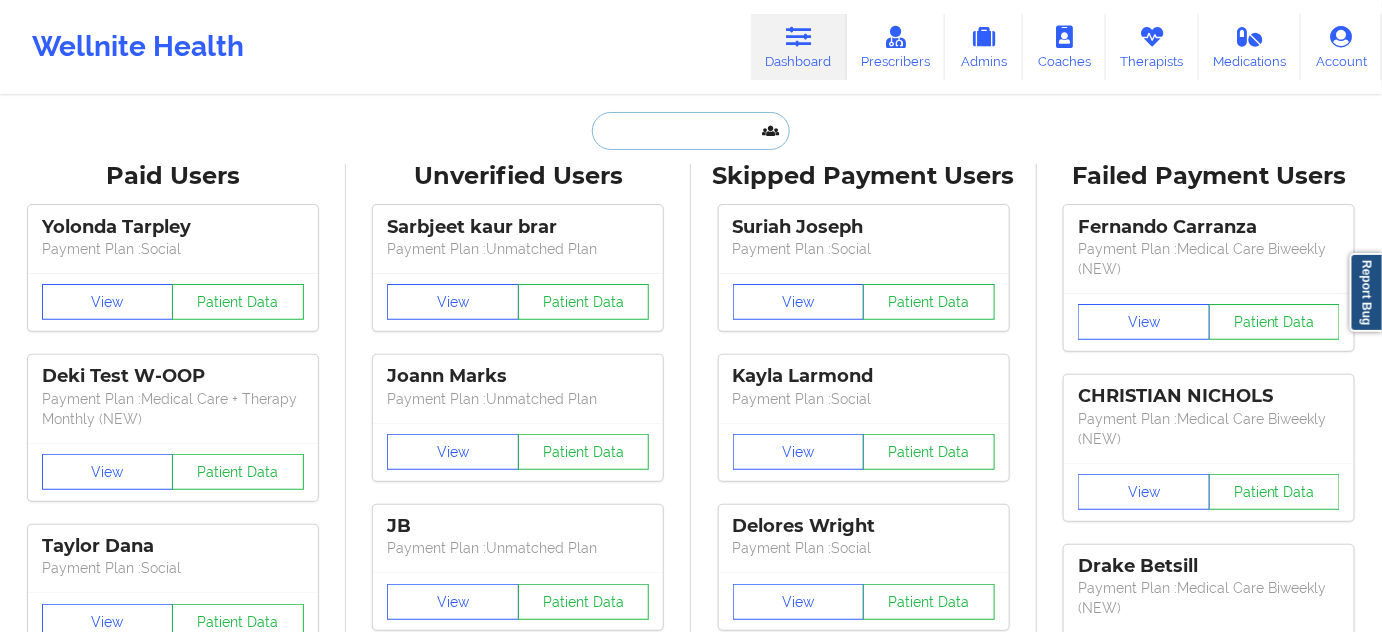 click at bounding box center [691, 131] 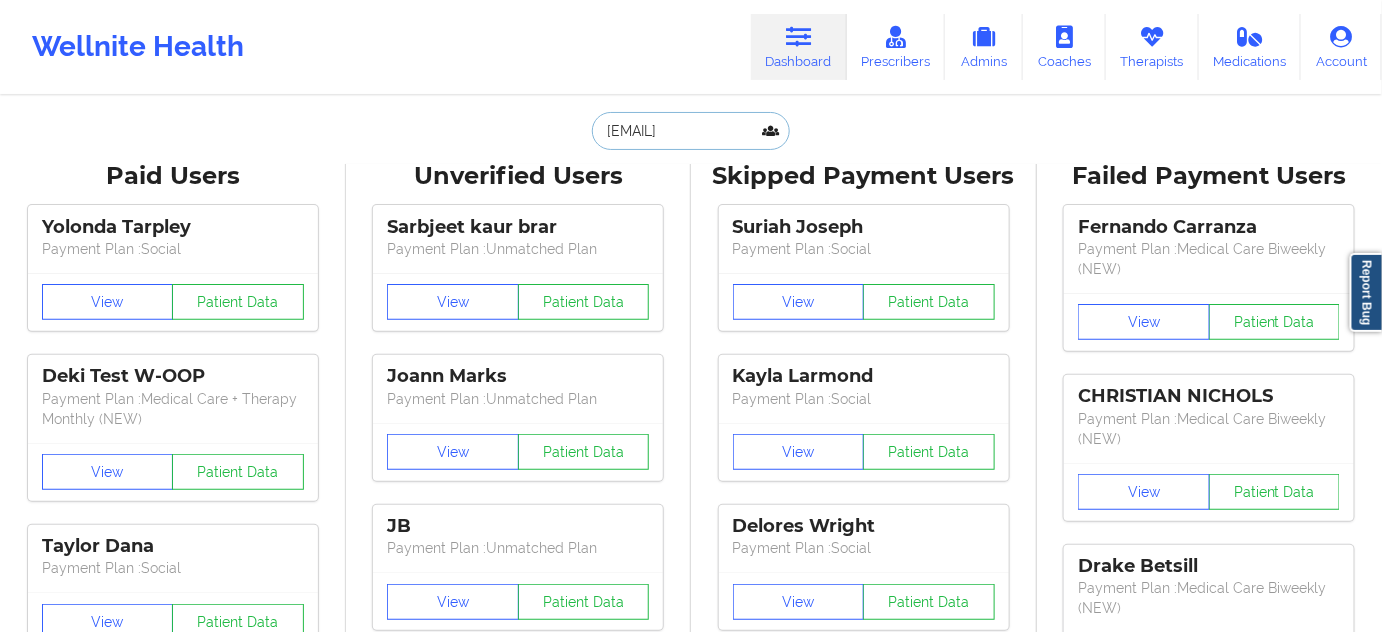scroll, scrollTop: 0, scrollLeft: 27, axis: horizontal 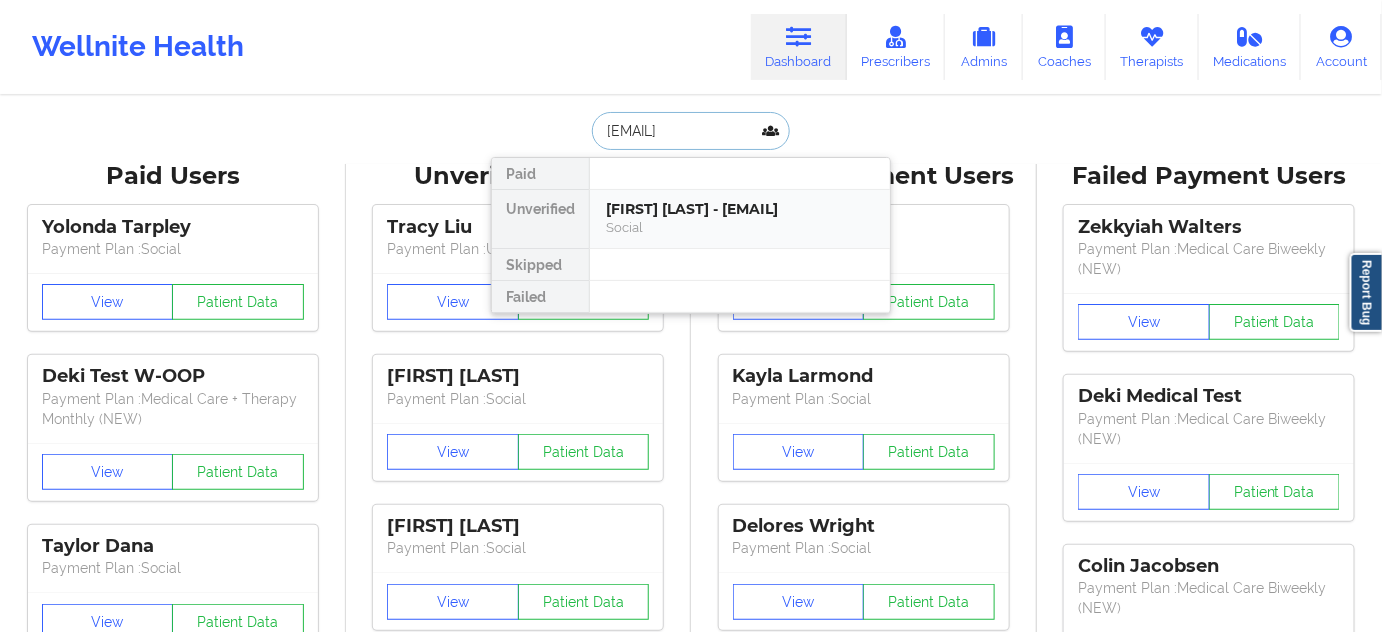 click on "[FIRST] [LAST] - [EMAIL]" at bounding box center (740, 209) 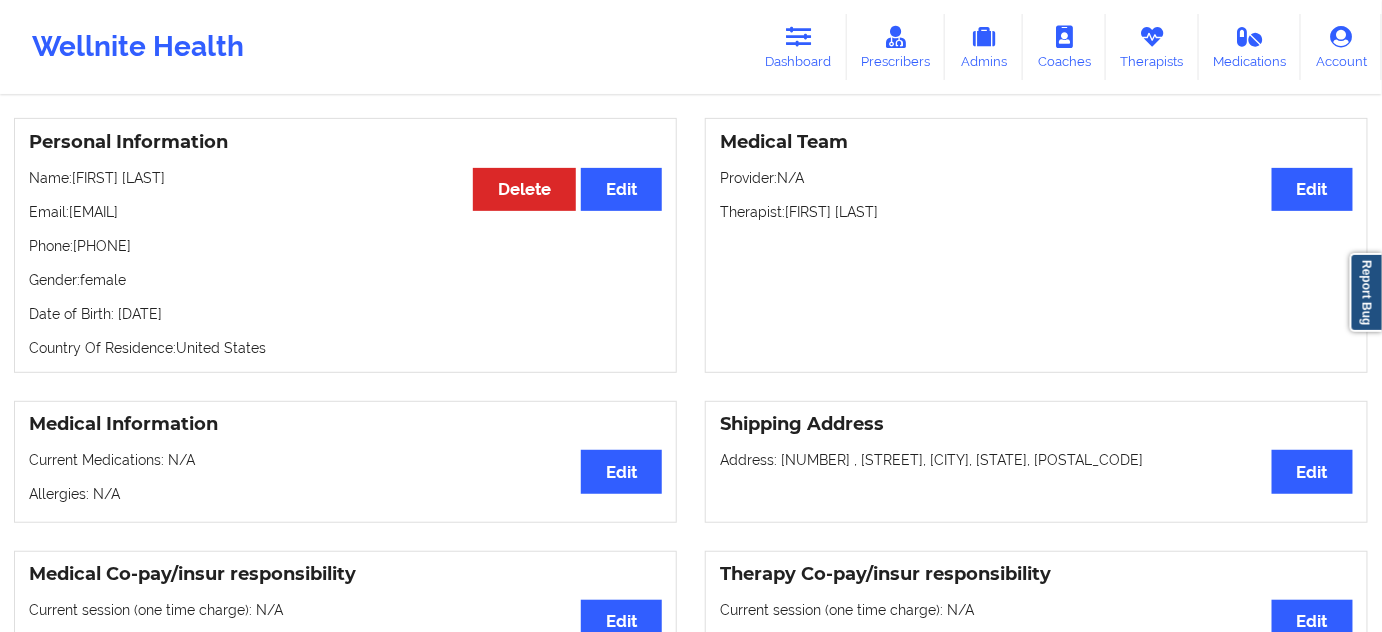scroll, scrollTop: 60, scrollLeft: 0, axis: vertical 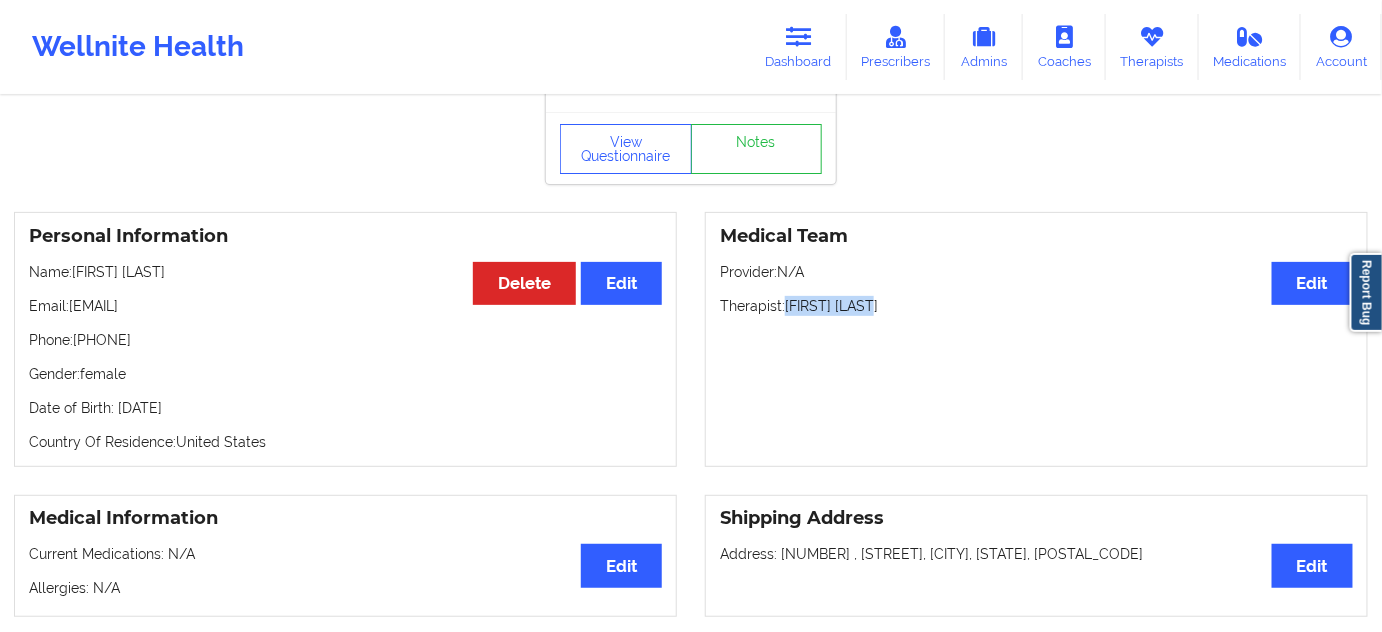 drag, startPoint x: 784, startPoint y: 306, endPoint x: 893, endPoint y: 303, distance: 109.041275 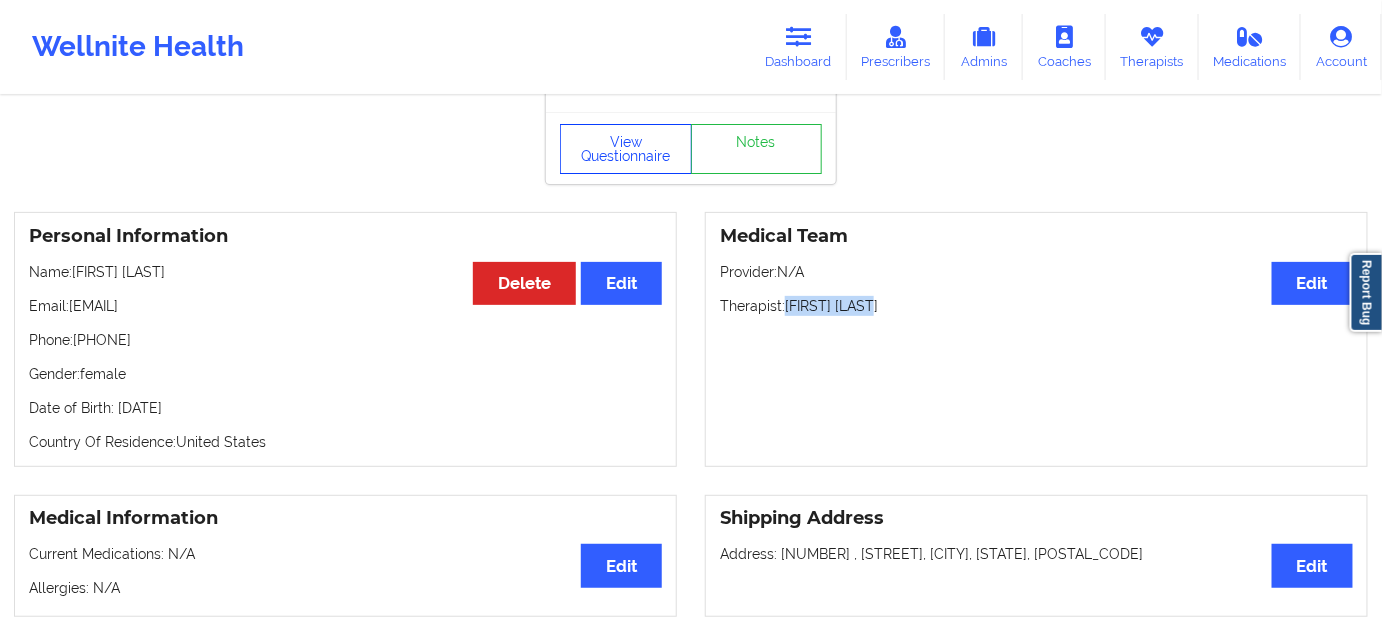 click on "View Questionnaire" at bounding box center [626, 149] 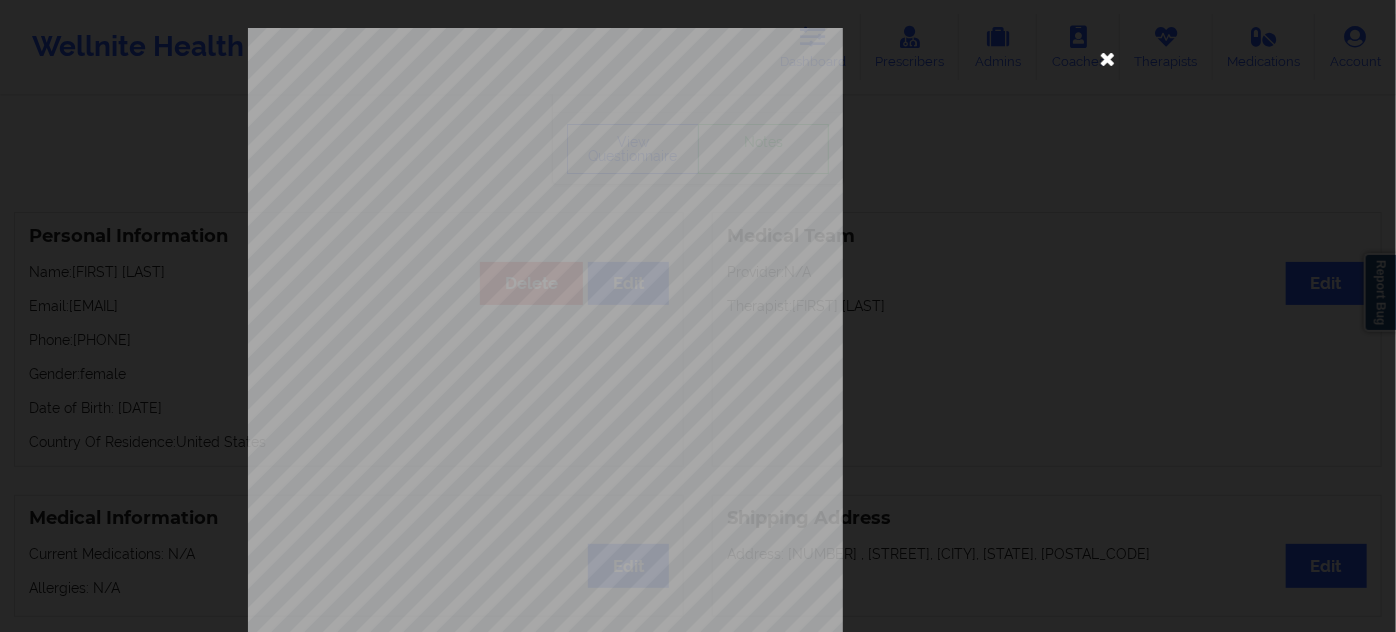 click at bounding box center (1108, 58) 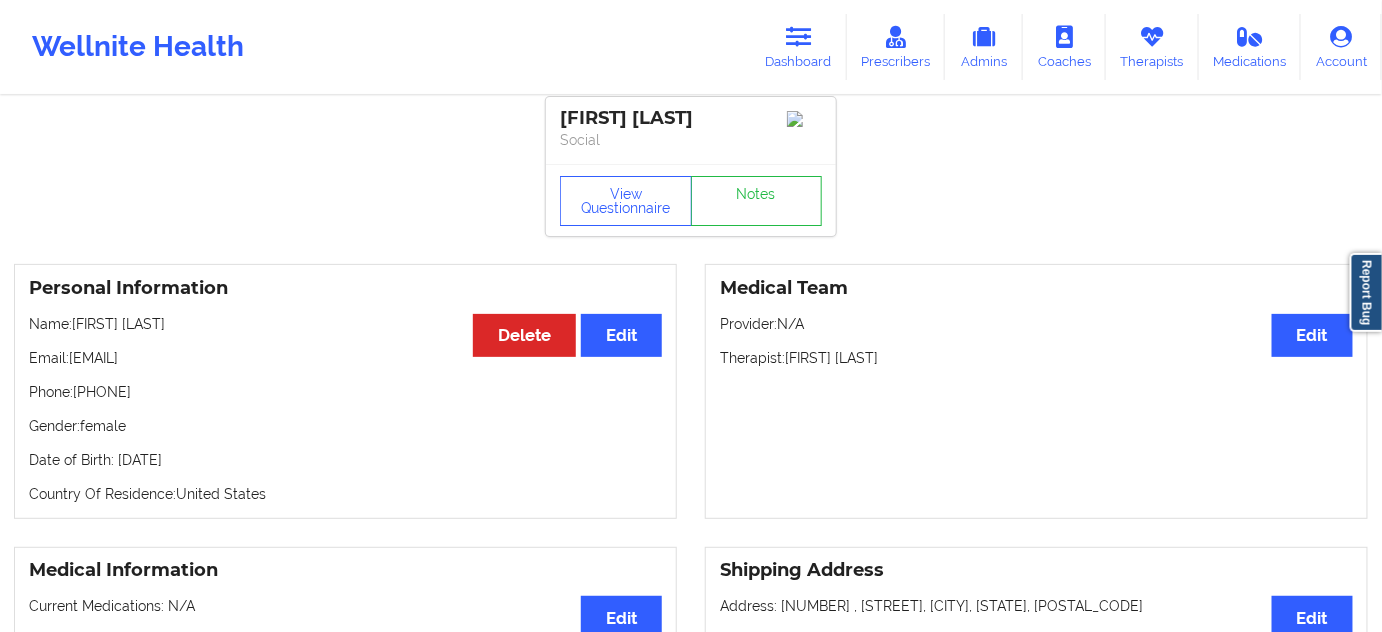 scroll, scrollTop: 0, scrollLeft: 0, axis: both 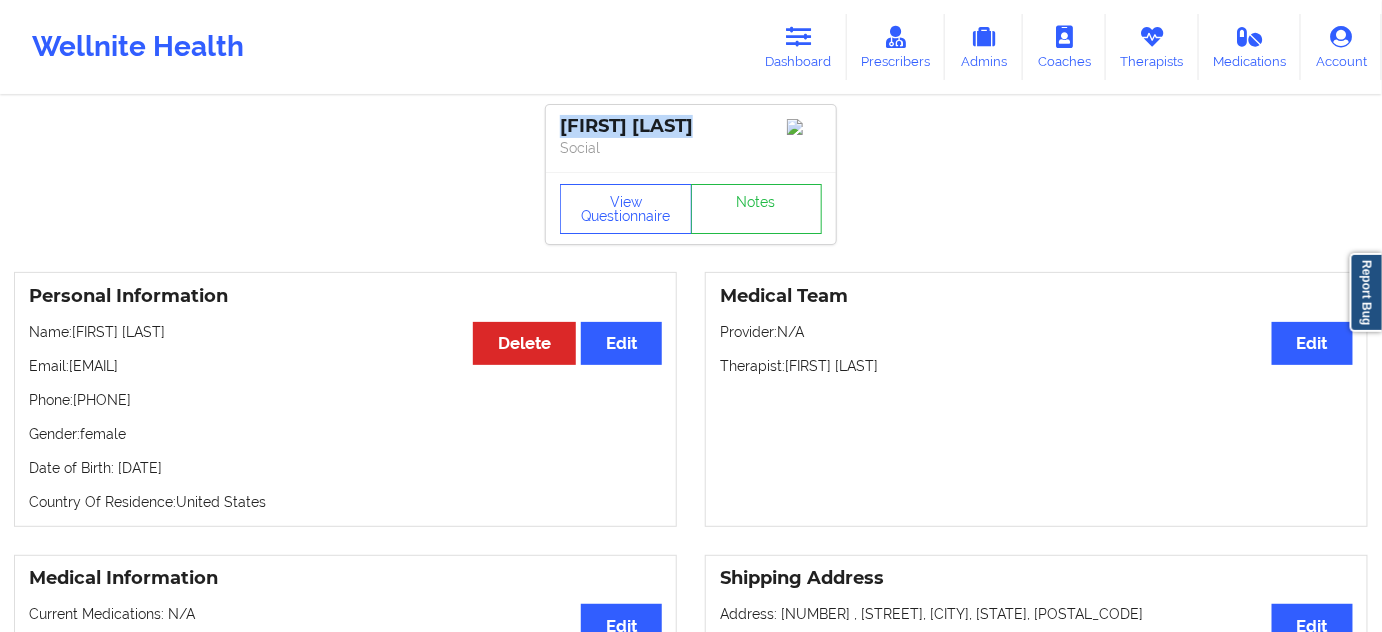 drag, startPoint x: 729, startPoint y: 128, endPoint x: 561, endPoint y: 136, distance: 168.19037 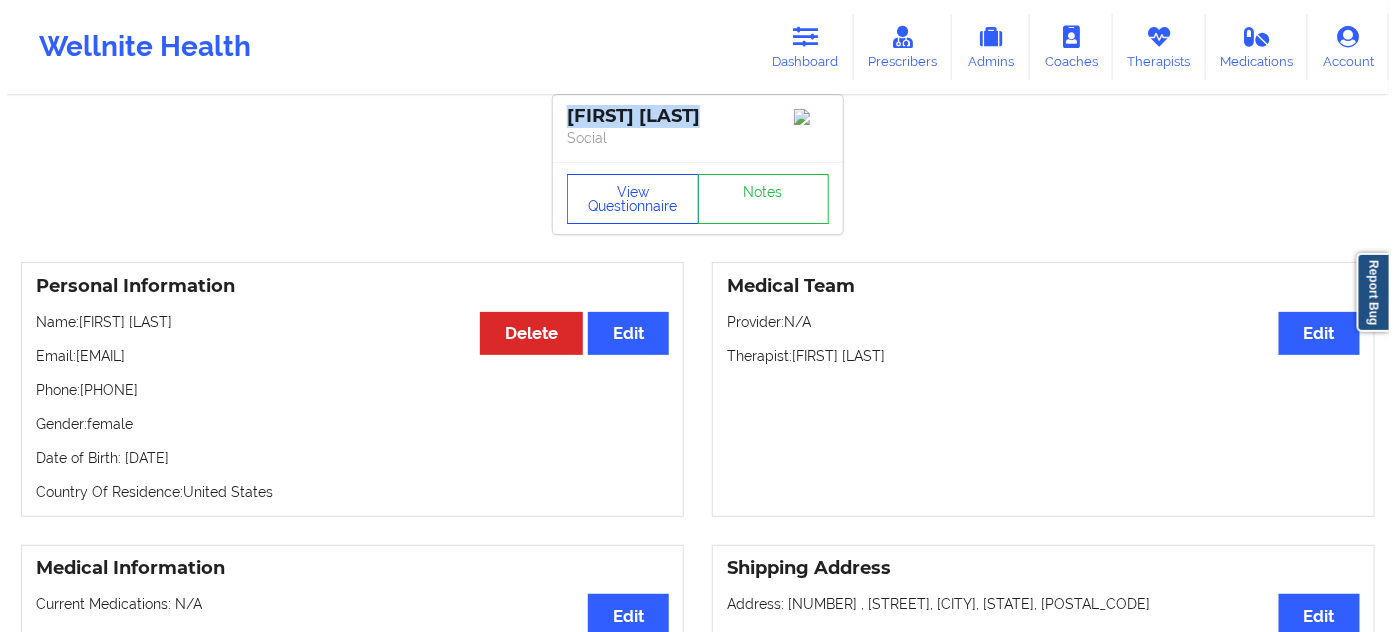 scroll, scrollTop: 0, scrollLeft: 0, axis: both 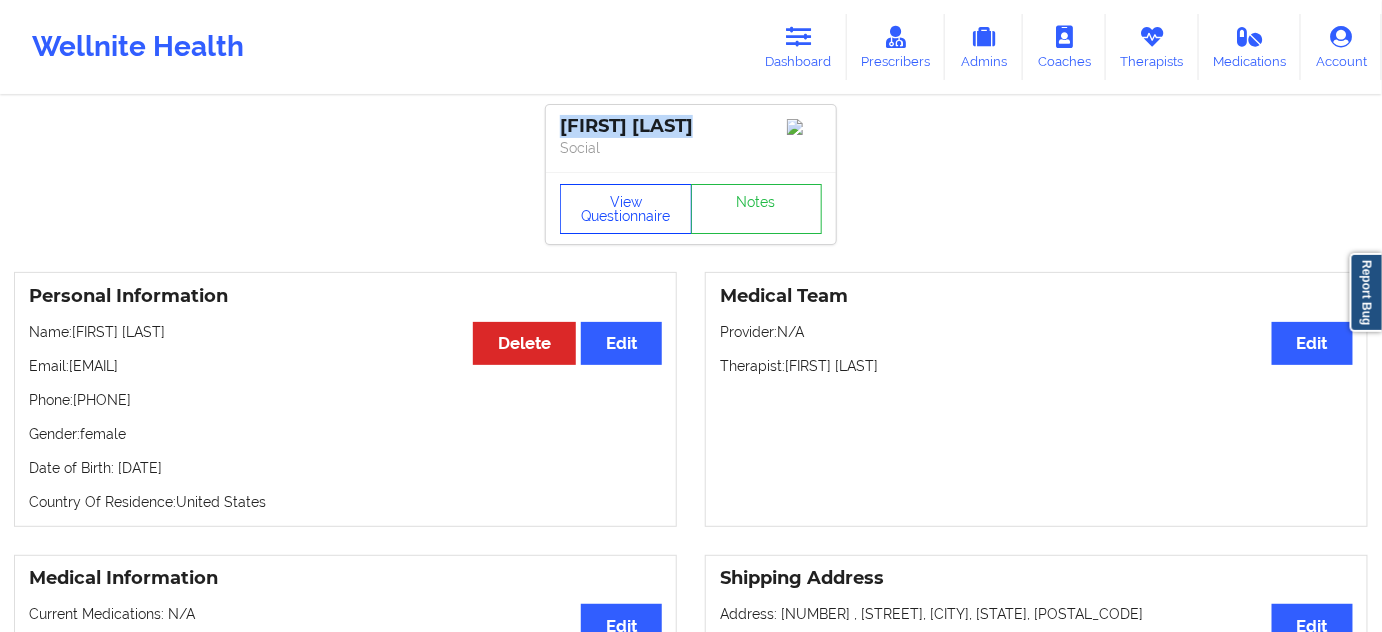click on "View Questionnaire" at bounding box center (626, 209) 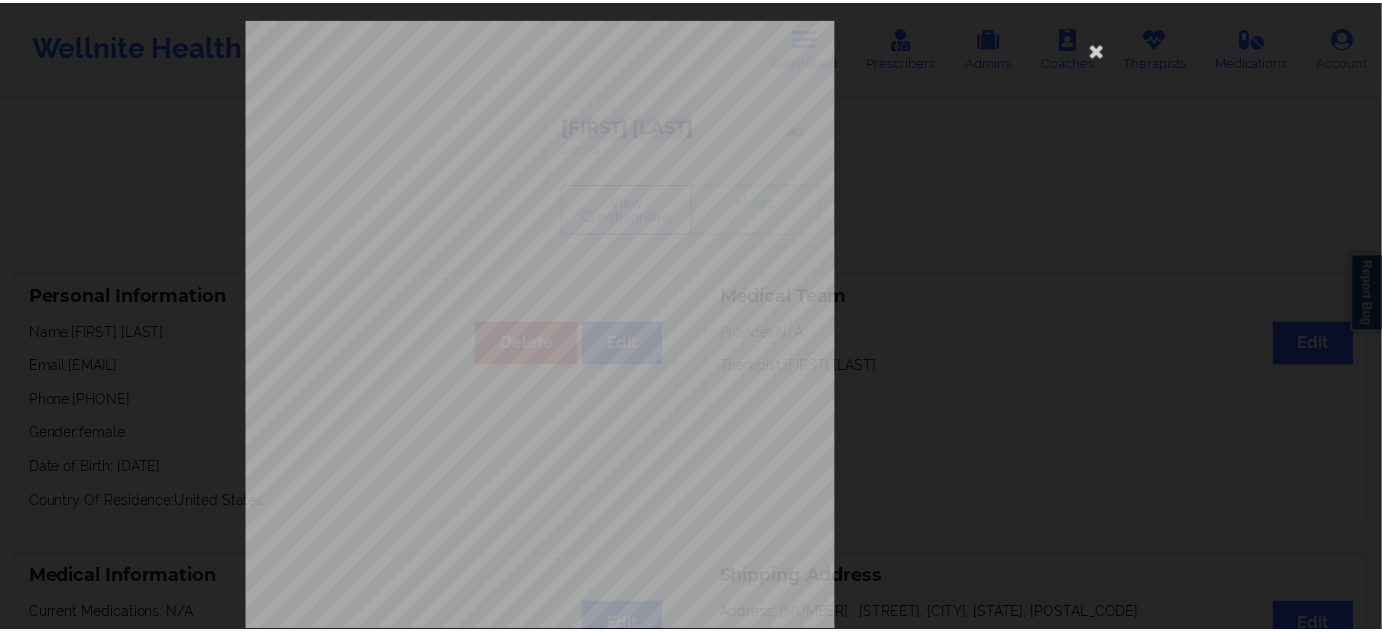 scroll, scrollTop: 0, scrollLeft: 0, axis: both 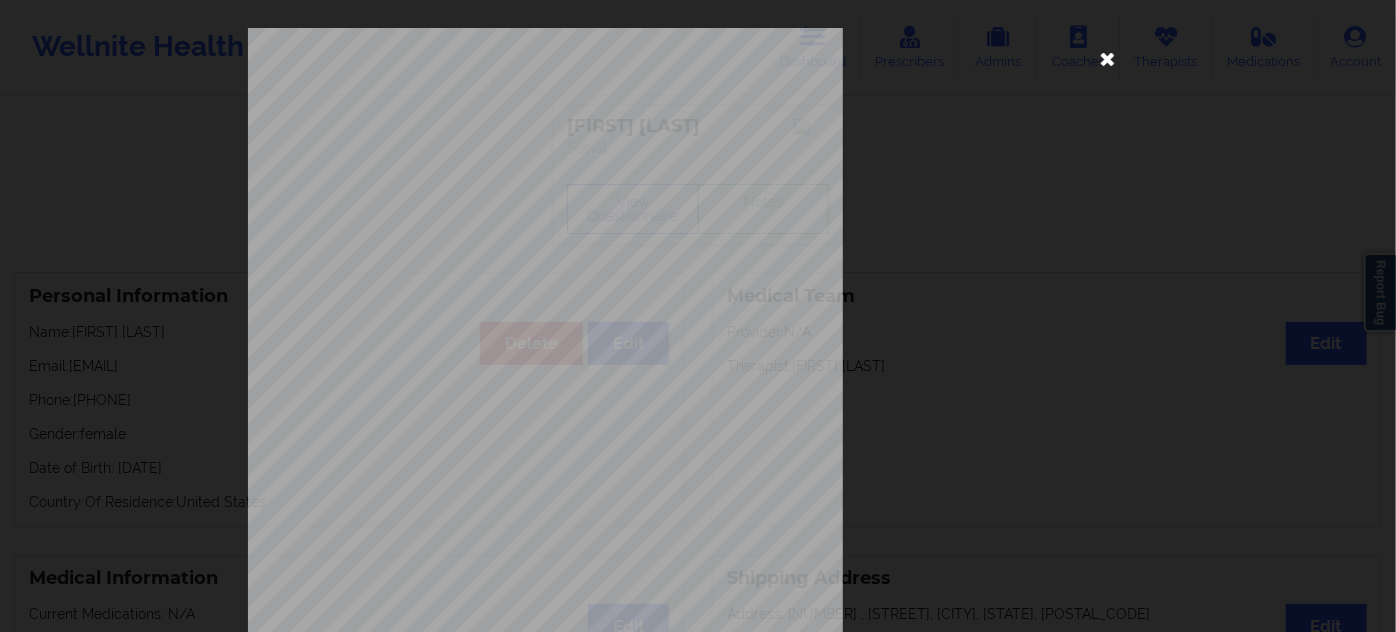 click at bounding box center (1108, 58) 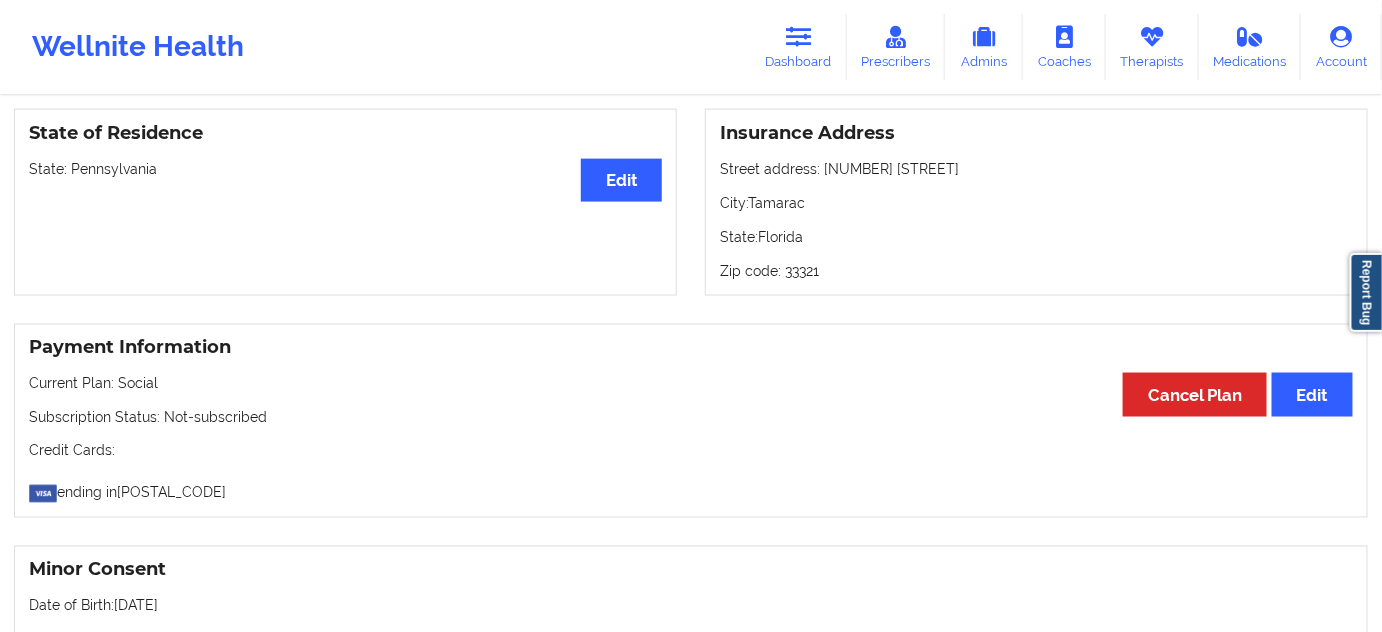 scroll, scrollTop: 848, scrollLeft: 0, axis: vertical 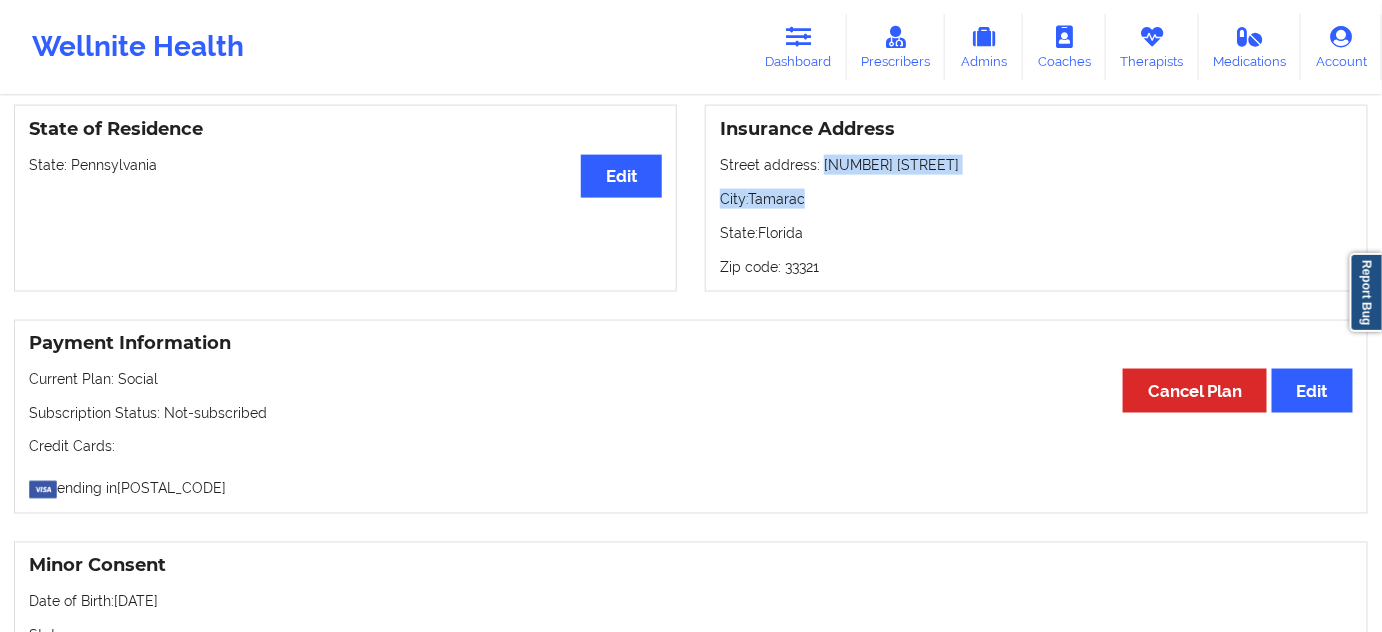 drag, startPoint x: 823, startPoint y: 170, endPoint x: 968, endPoint y: 182, distance: 145.4957 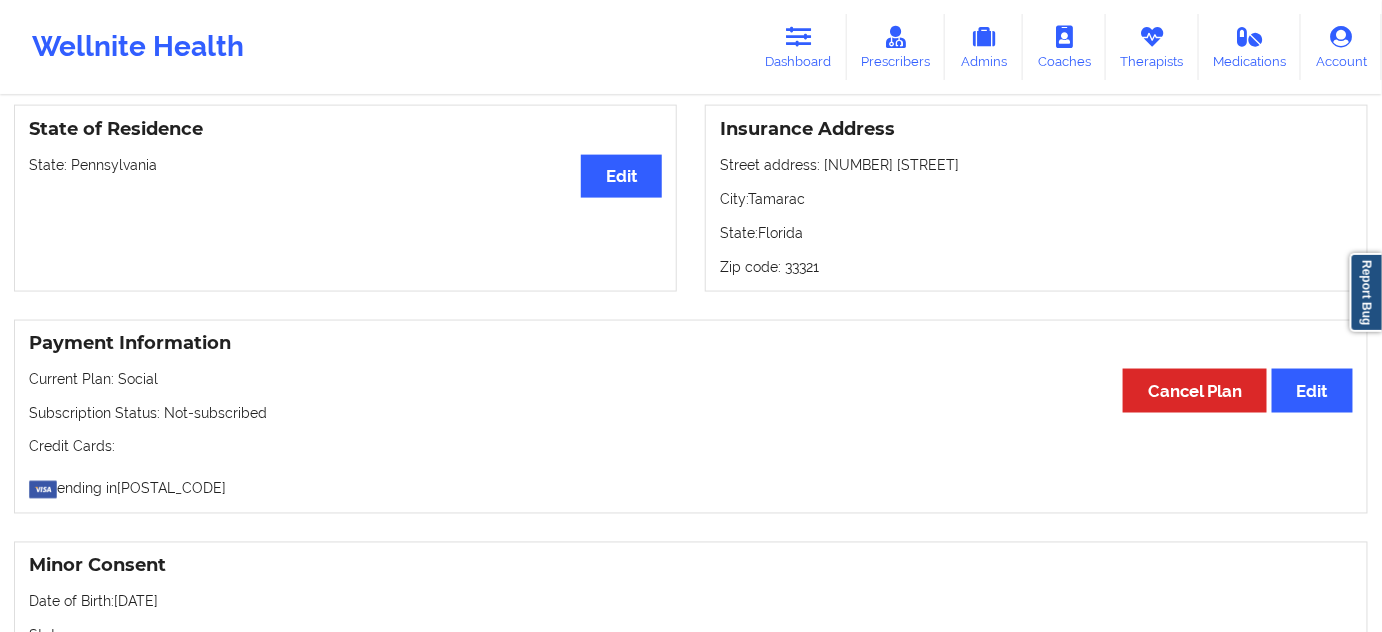 click on "Address:   [NUMBER] [STREET]  [CITY]:  [CITY] [STATE]:  [STATE] [POSTAL_CODE]:   [POSTAL_CODE]" at bounding box center (1036, 198) 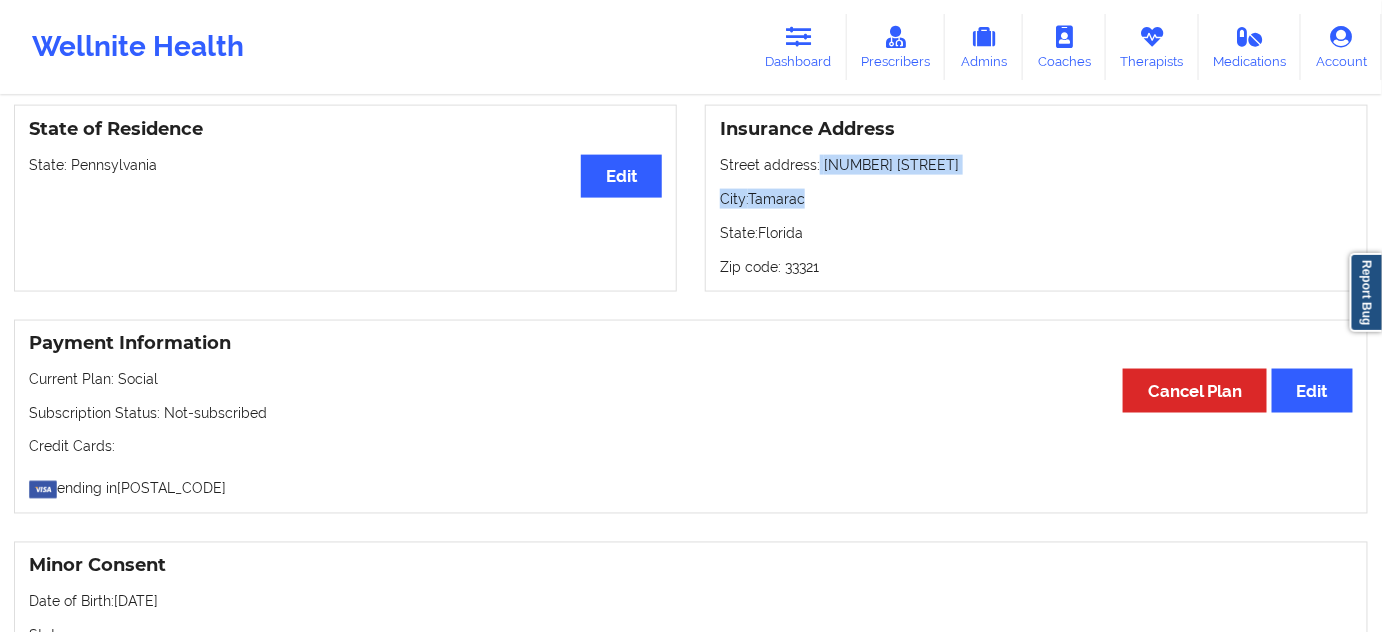 drag, startPoint x: 818, startPoint y: 171, endPoint x: 949, endPoint y: 183, distance: 131.54848 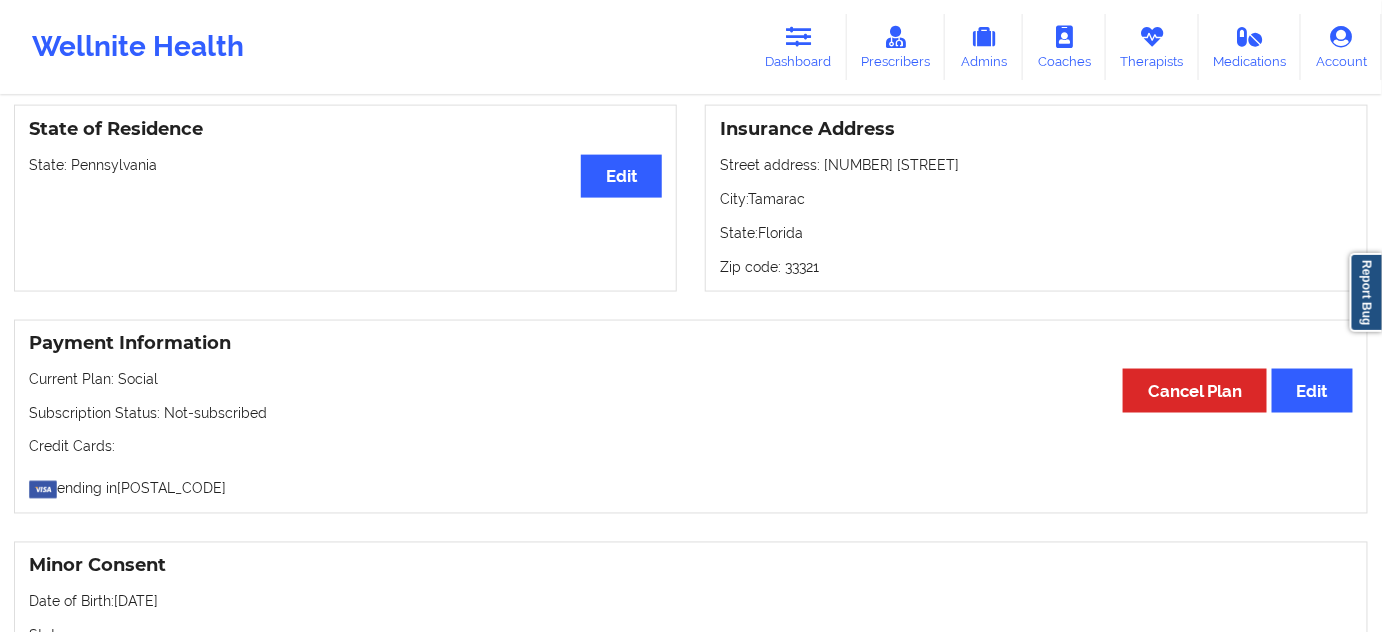 drag, startPoint x: 955, startPoint y: 167, endPoint x: 820, endPoint y: 164, distance: 135.03333 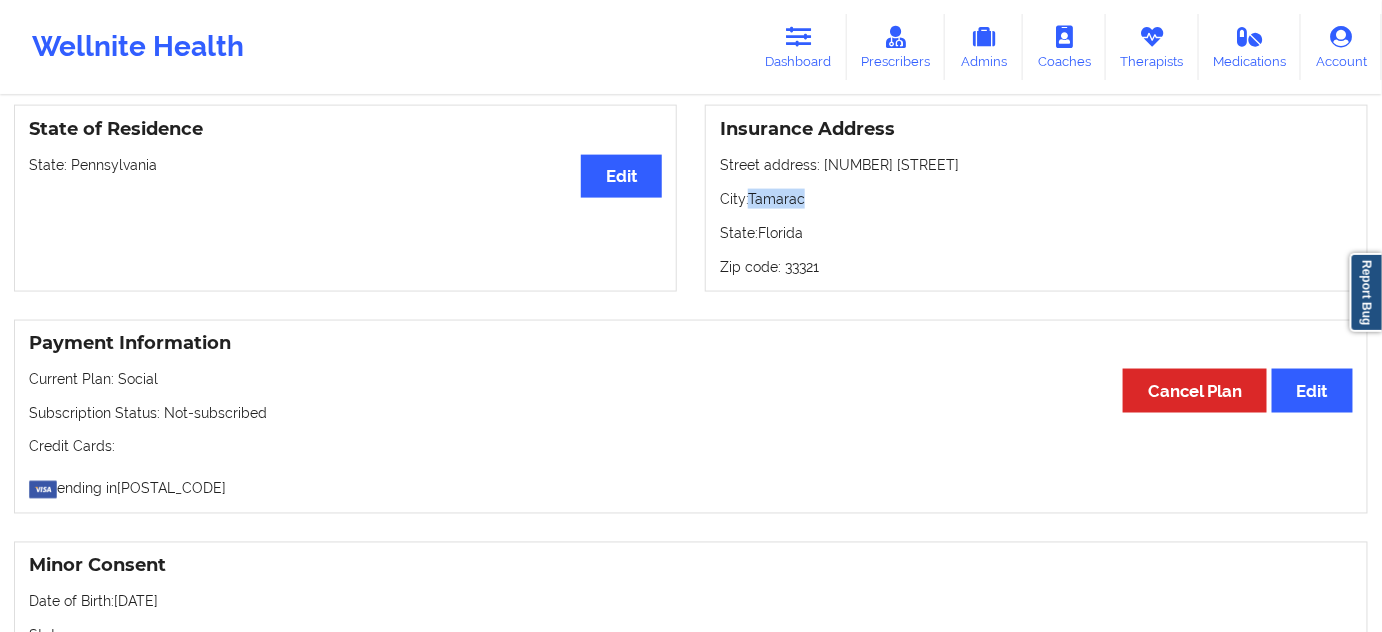 click on "City:  [CITY]" at bounding box center [1036, 199] 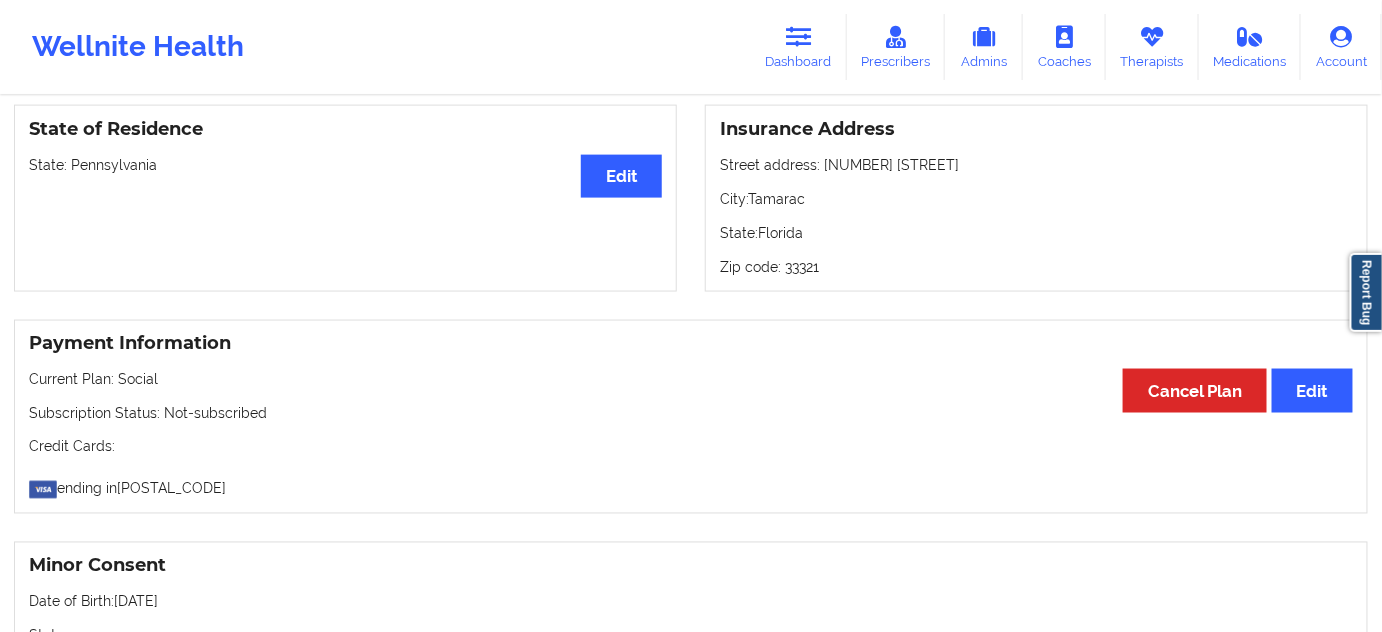 click on "Zip code:   [POSTAL_CODE]" at bounding box center (1036, 267) 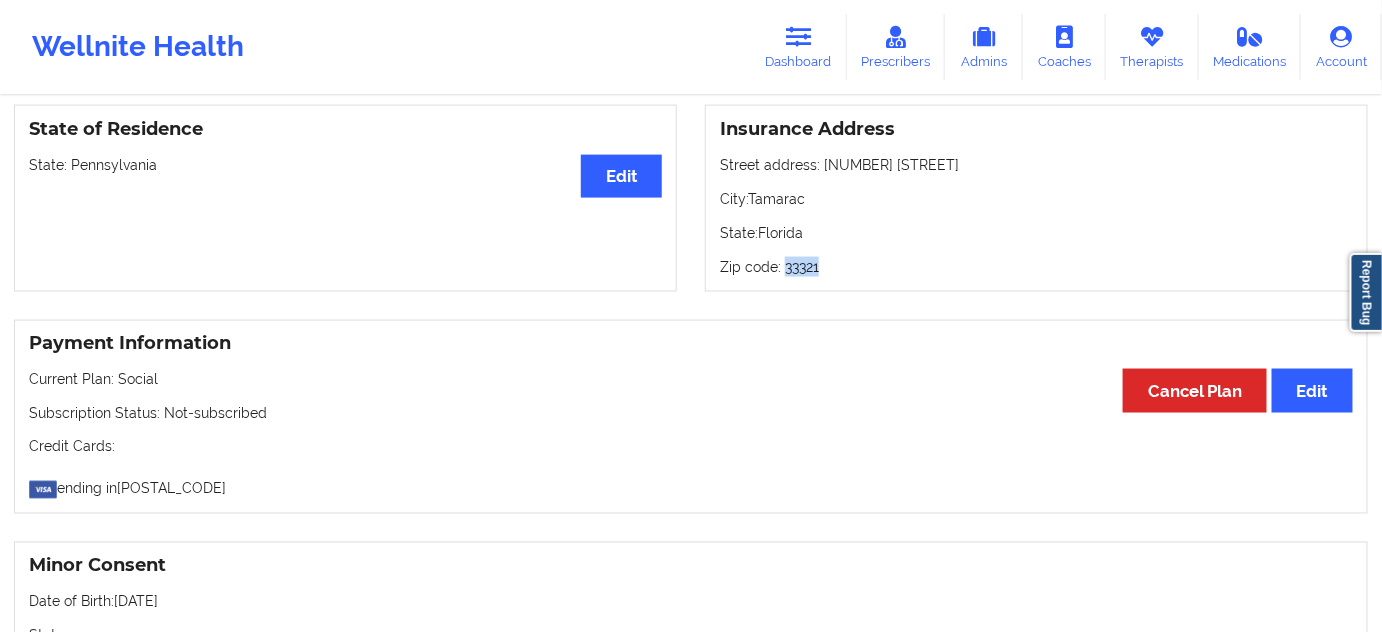click on "Zip code:   [POSTAL_CODE]" at bounding box center (1036, 267) 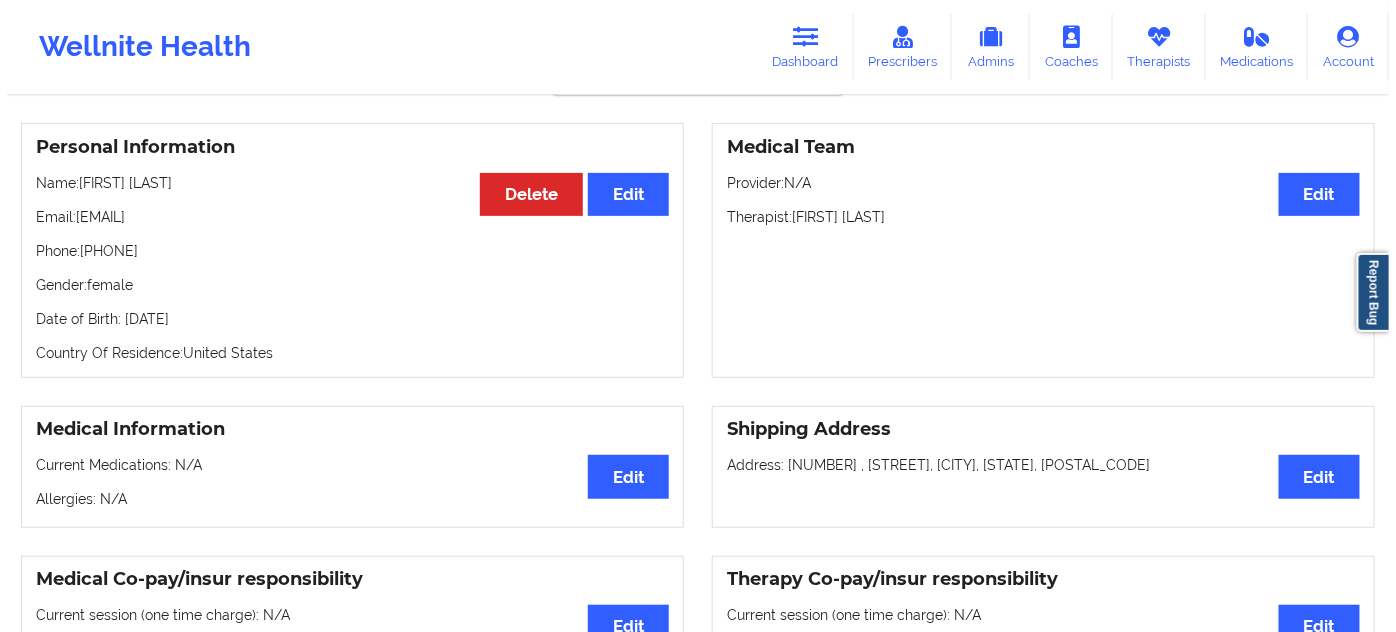 scroll, scrollTop: 0, scrollLeft: 0, axis: both 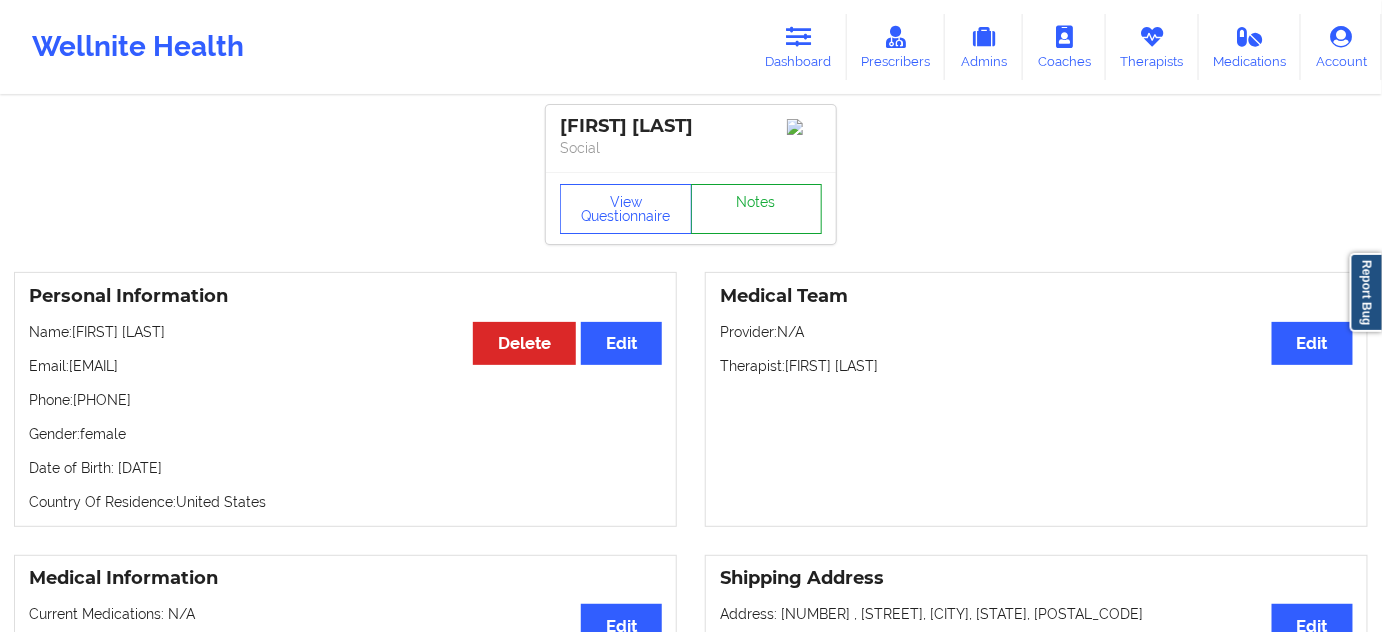 click on "Notes" at bounding box center [757, 209] 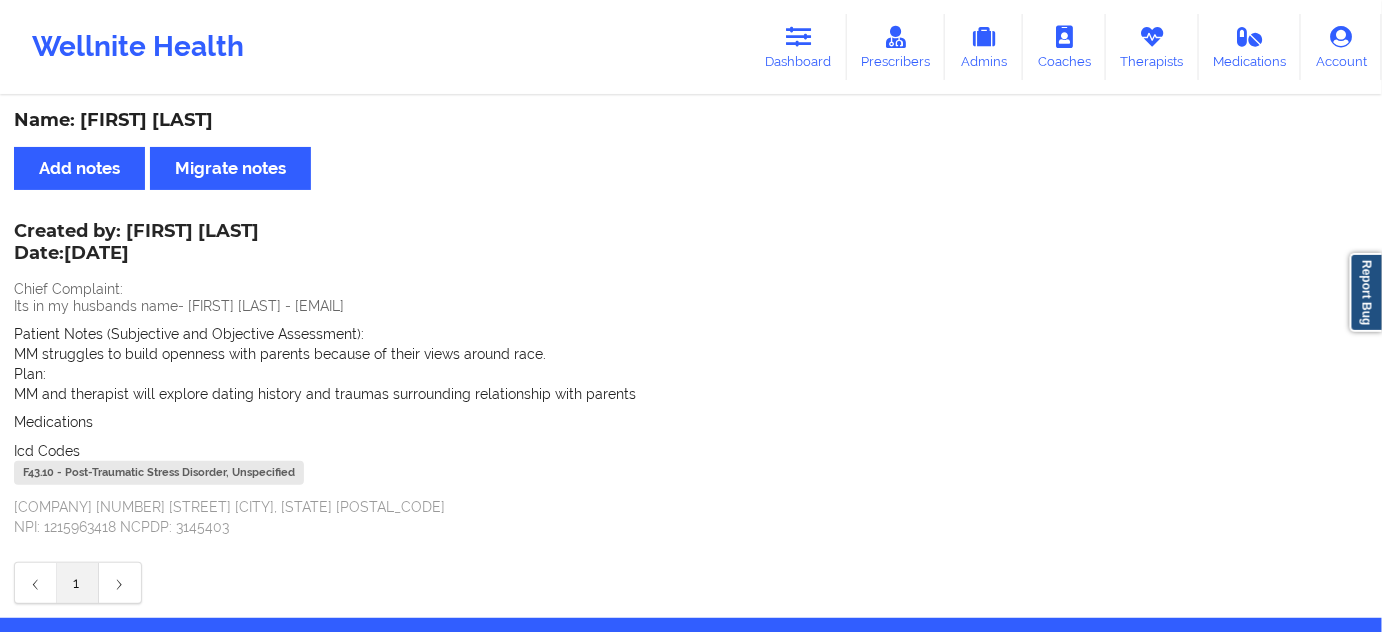 click on "F43.10 - Post-Traumatic Stress Disorder, Unspecified" at bounding box center (159, 473) 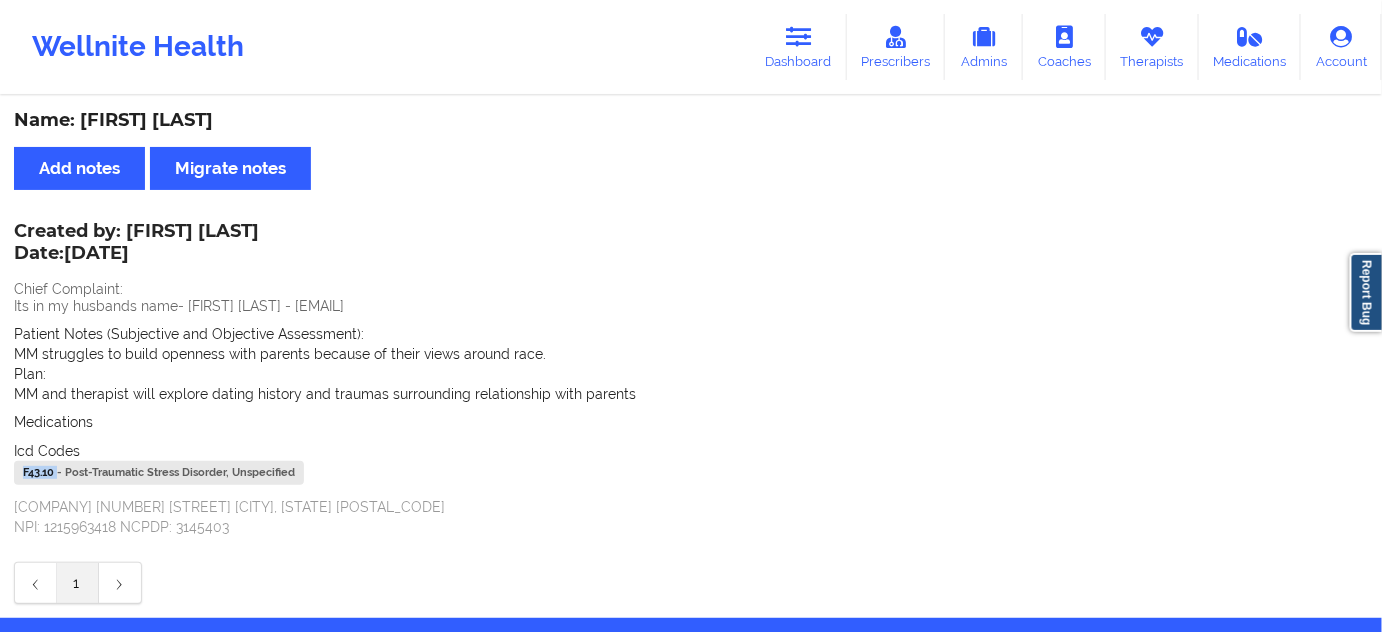 click on "F43.10 - Post-Traumatic Stress Disorder, Unspecified" at bounding box center (159, 473) 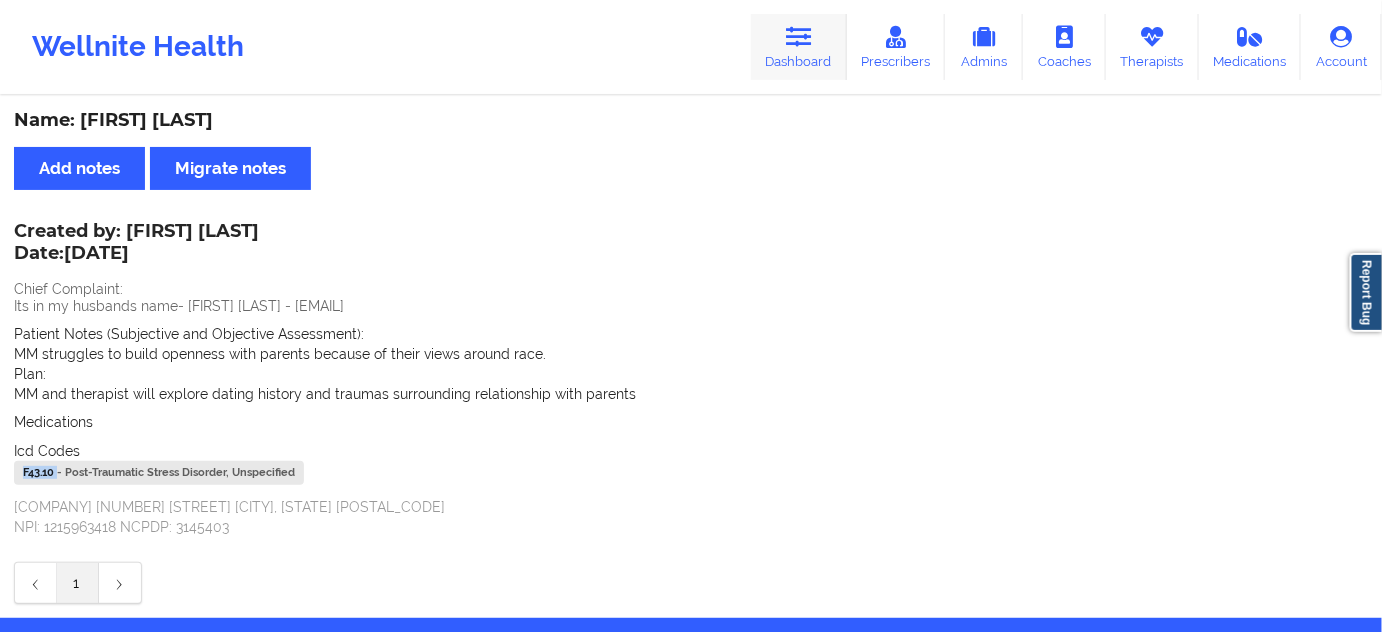 click on "Dashboard" at bounding box center [799, 47] 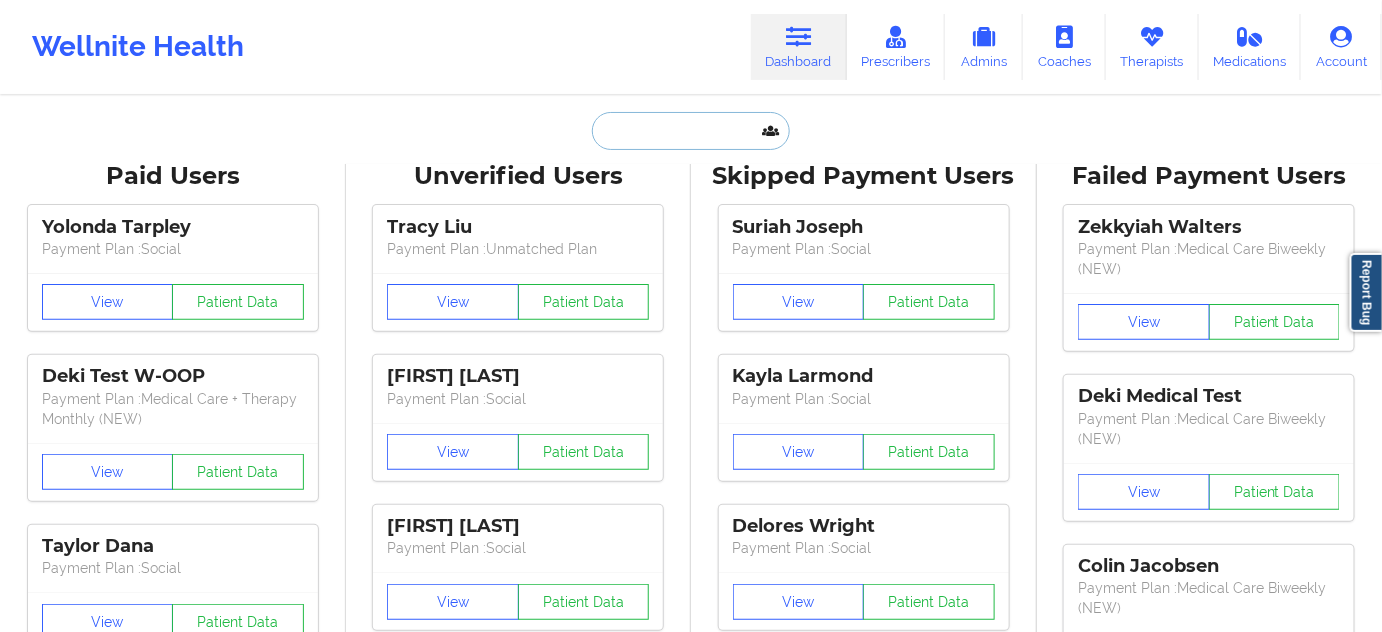 click at bounding box center [691, 131] 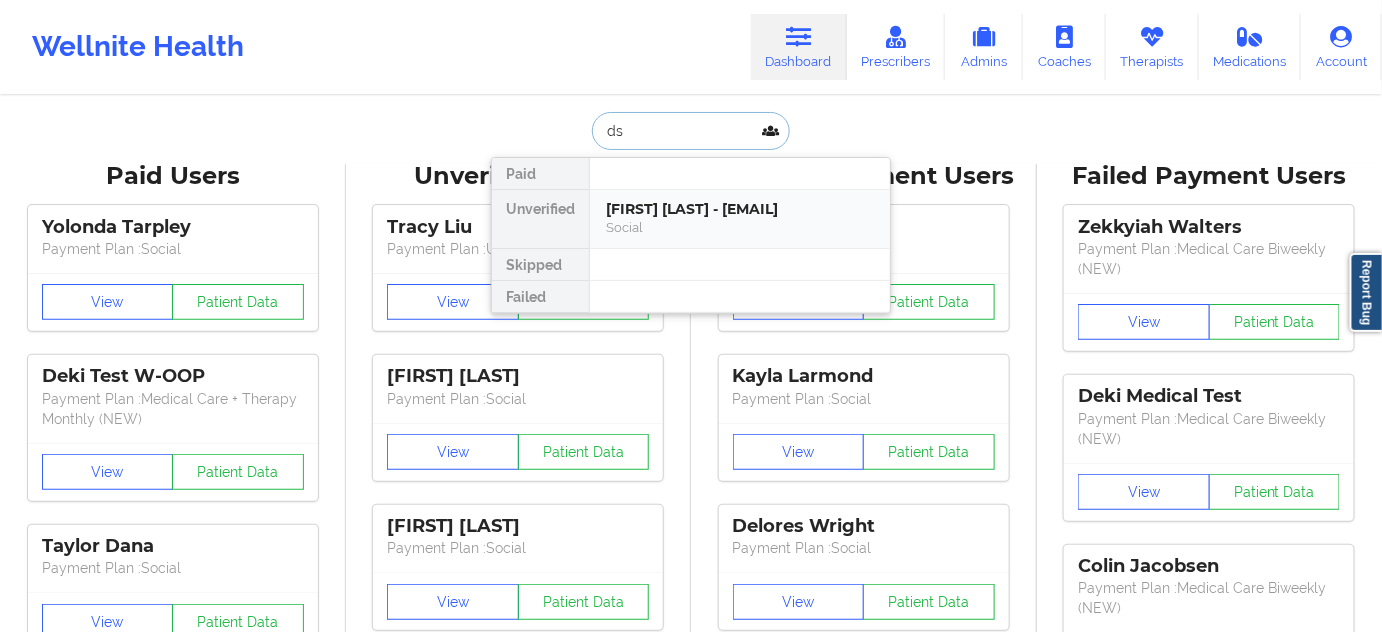 type on "d" 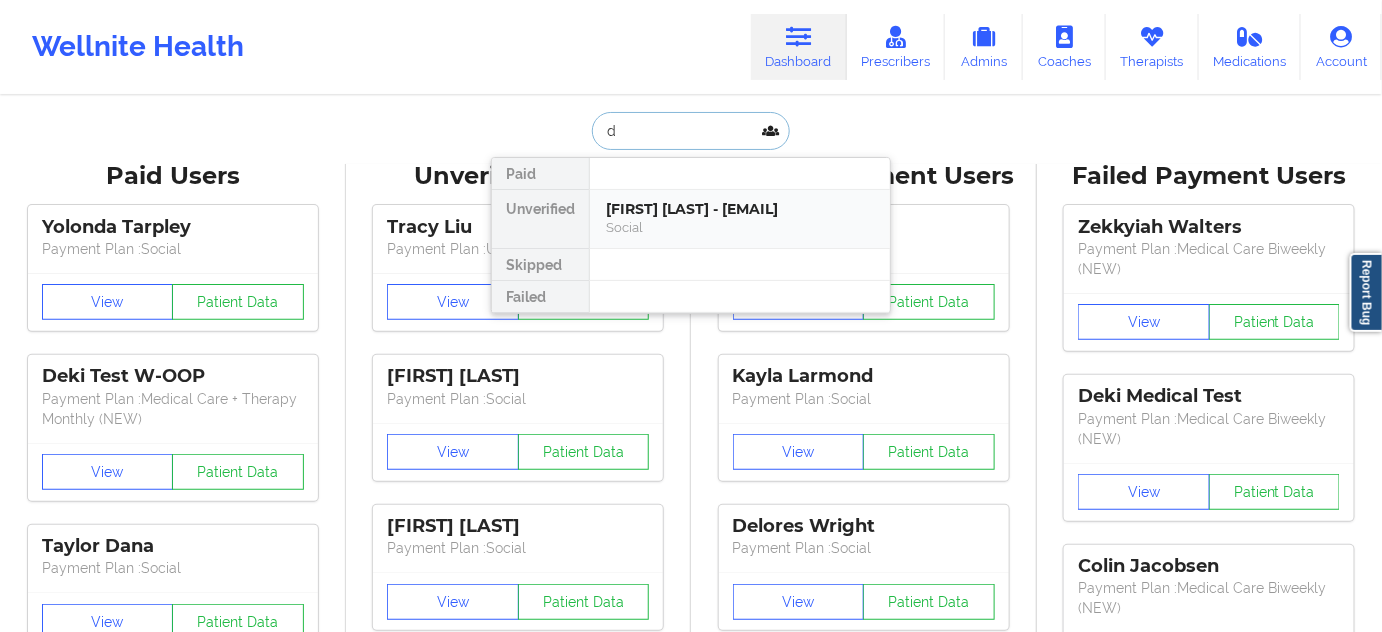 click on "[FIRST] [LAST] - [EMAIL]" at bounding box center [740, 209] 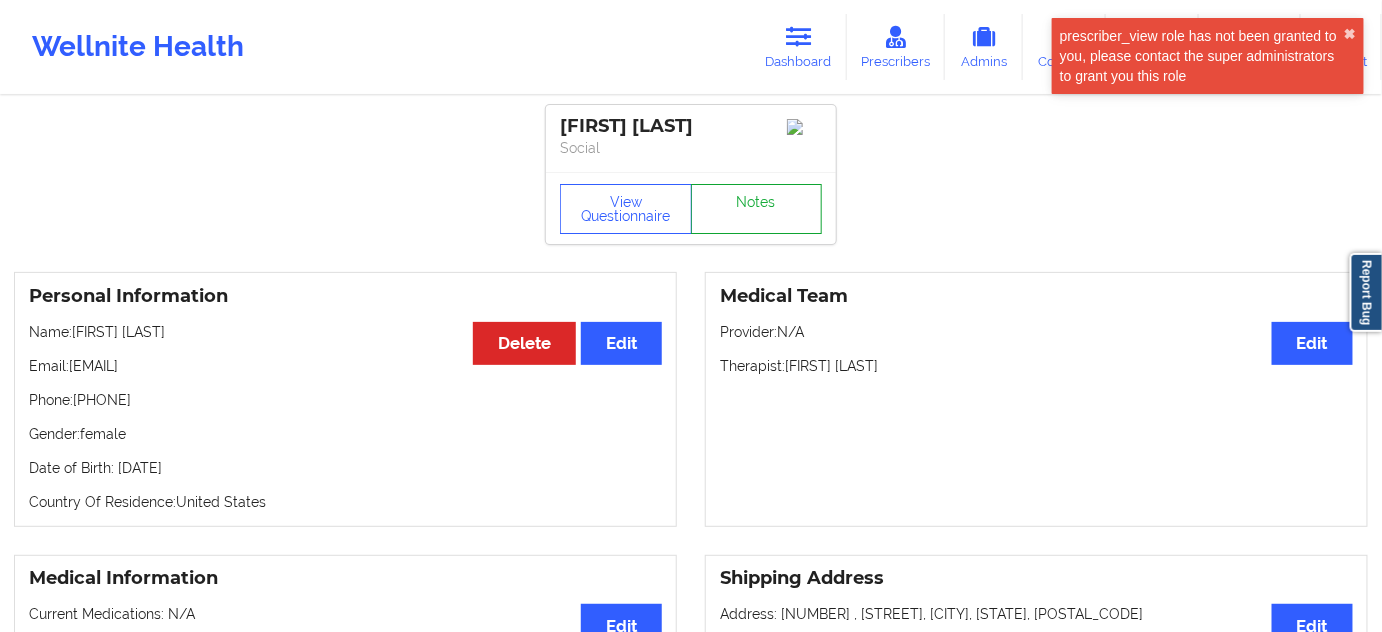 click on "Notes" at bounding box center [757, 209] 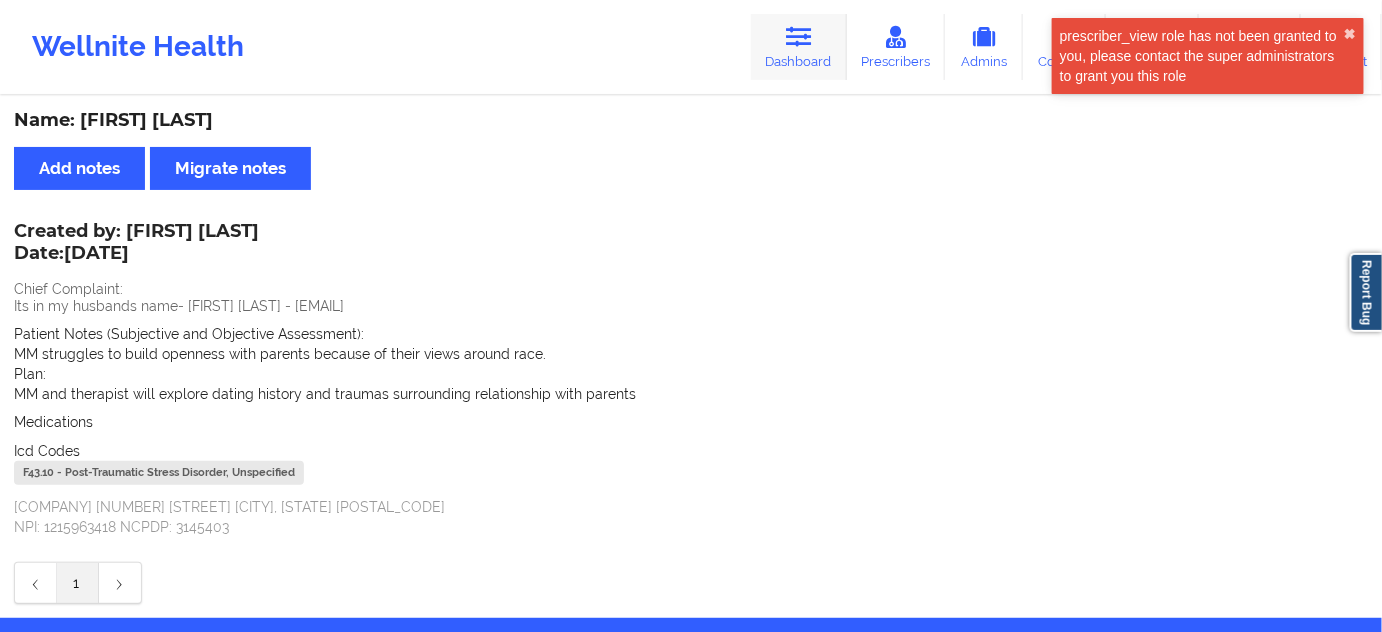 click at bounding box center (799, 37) 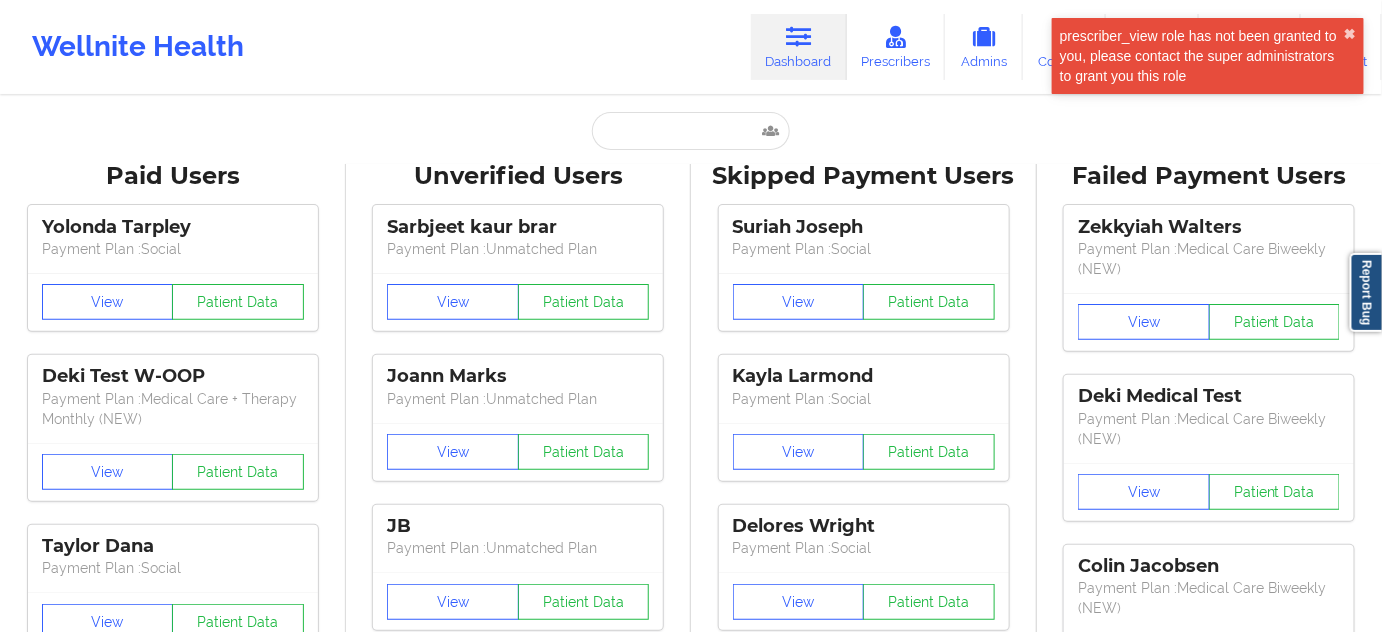 click on "Paid Unverified [FIRST] [LAST] - [EMAIL] Social Skipped Failed Paid Users [FIRST] [LAST]  Payment Plan :  Social View Patient Data Deki Test W-OOP Payment Plan :  Medical Care + Therapy Monthly (NEW) View Patient Data [FIRST] [LAST] Payment Plan :  Social View Patient Data [FIRST] [LAST] Digital Practice Member  View Patient Data [FIRST] [LAST] Payment Plan :  Social View Patient Data [FIRST] [LAST] Digital Practice Member  View Patient Data ⟨ 1 2 3 ⟩ Unverified Users [FIRST] [LAST] Payment Plan :  Unmatched Plan View Patient Data [FIRST] [LAST] Payment Plan :  Unmatched Plan View Patient Data [FIRST] Payment Plan :  Unmatched Plan View Patient Data [FIRST] [LAST] Payment Plan :  Unmatched Plan View Patient Data [FIRST] [LAST] Payment Plan :  Unmatched Plan View Patient Data [FIRST] [LAST] Payment Plan :  Unmatched Plan View Patient Data [FIRST] [LAST] View Patient Data [FIRST] [LAST] View Patient Data [FIRST] [LAST] View 1" at bounding box center [691, 2490] 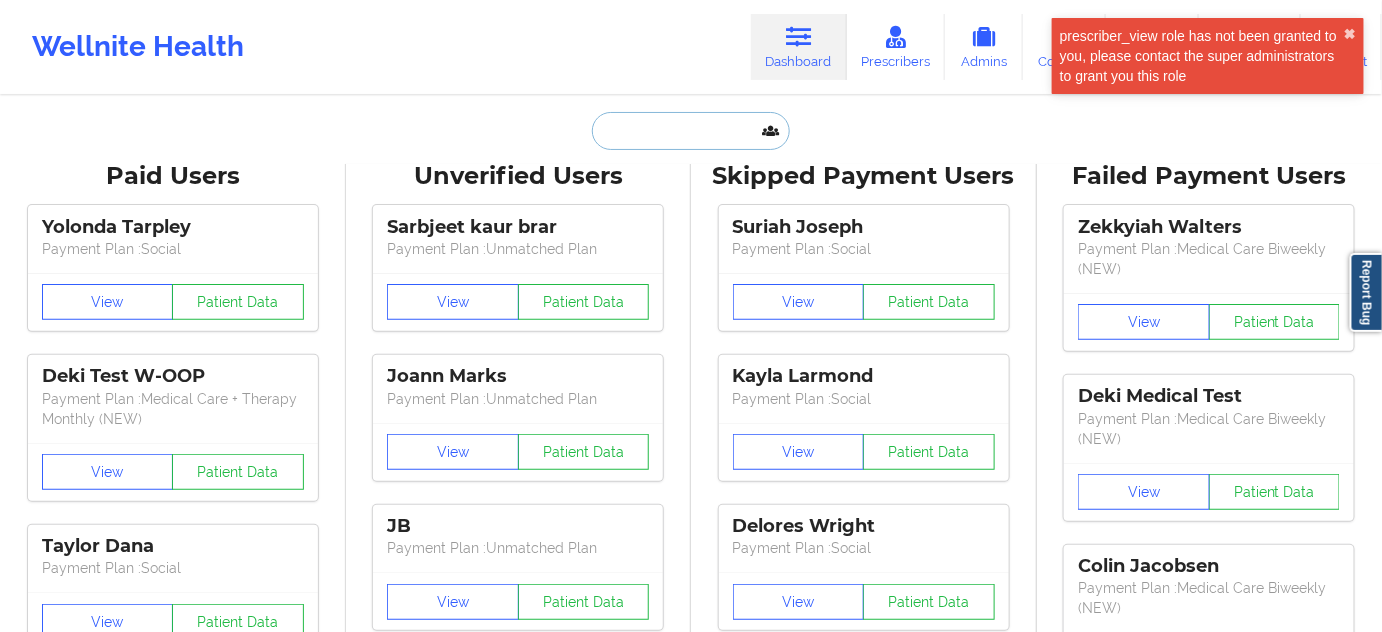 click at bounding box center [691, 131] 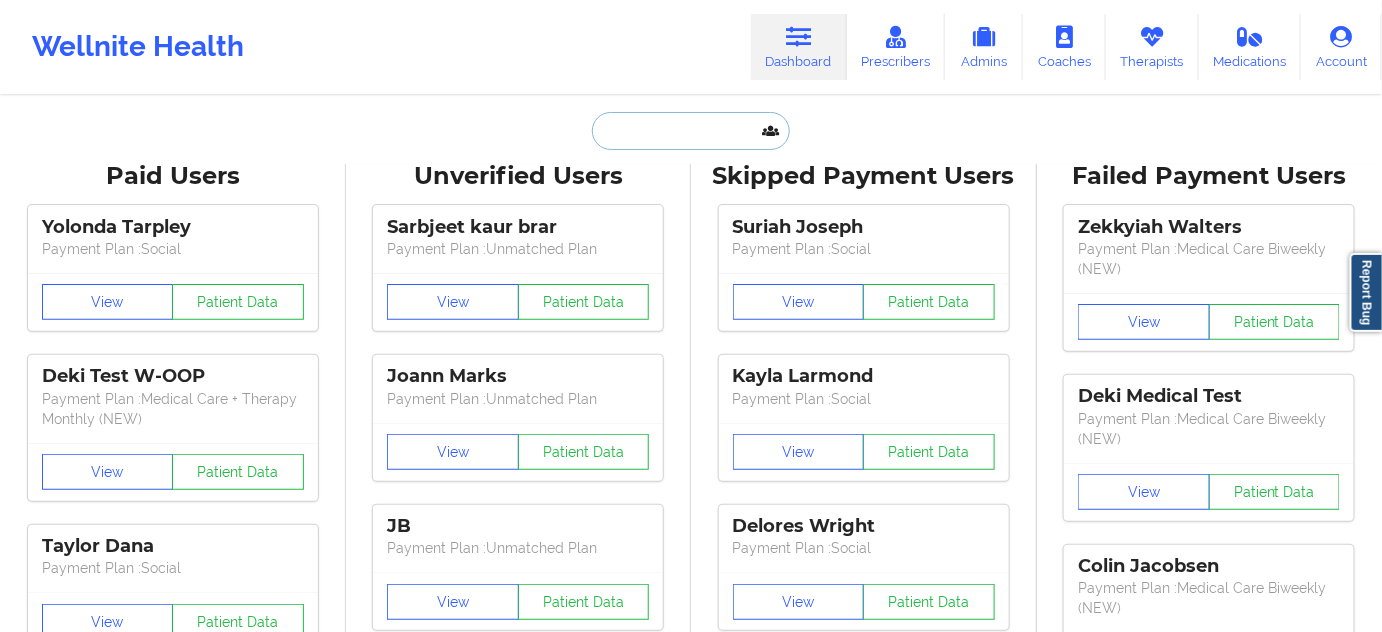 type on "s" 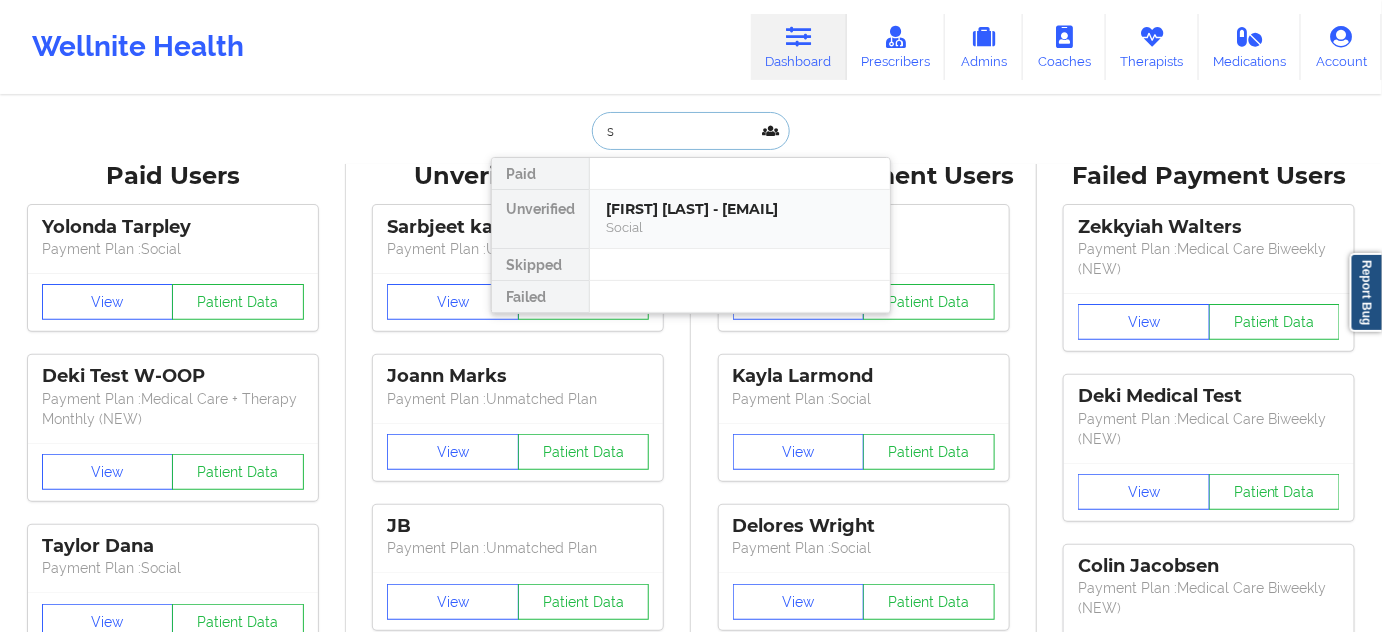 click on "[FIRST] [LAST] - [EMAIL]" at bounding box center (740, 209) 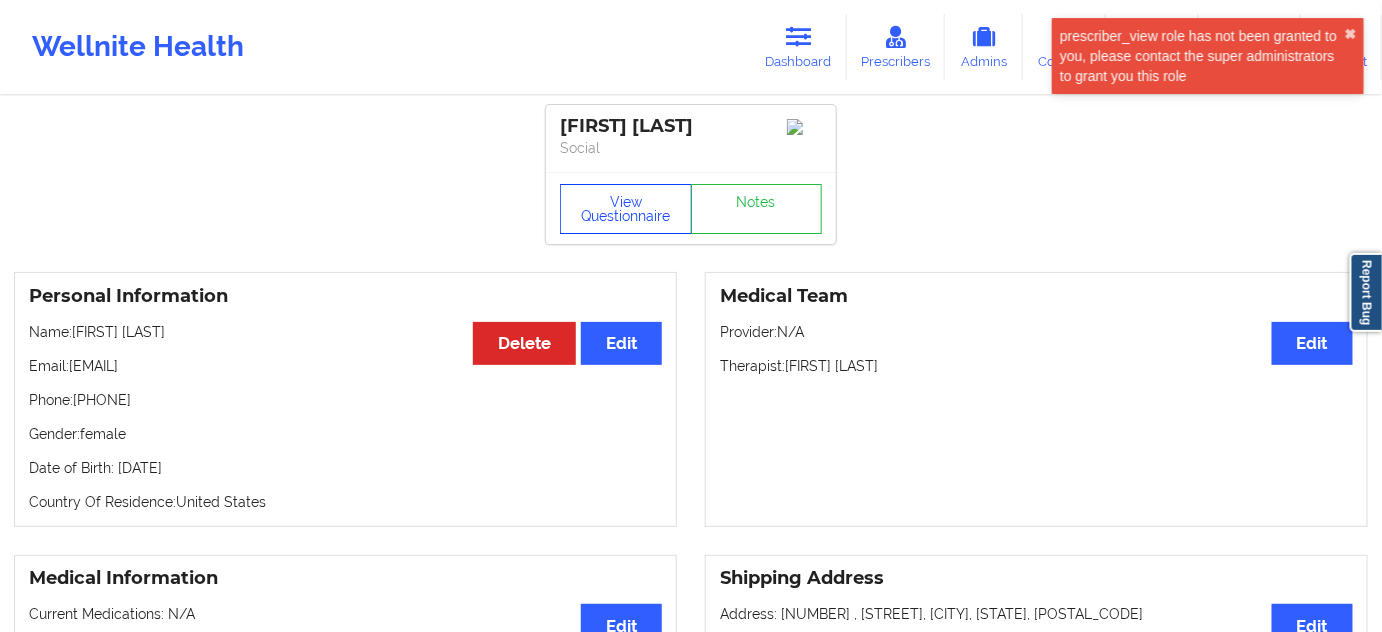 click on "View Questionnaire" at bounding box center [626, 209] 